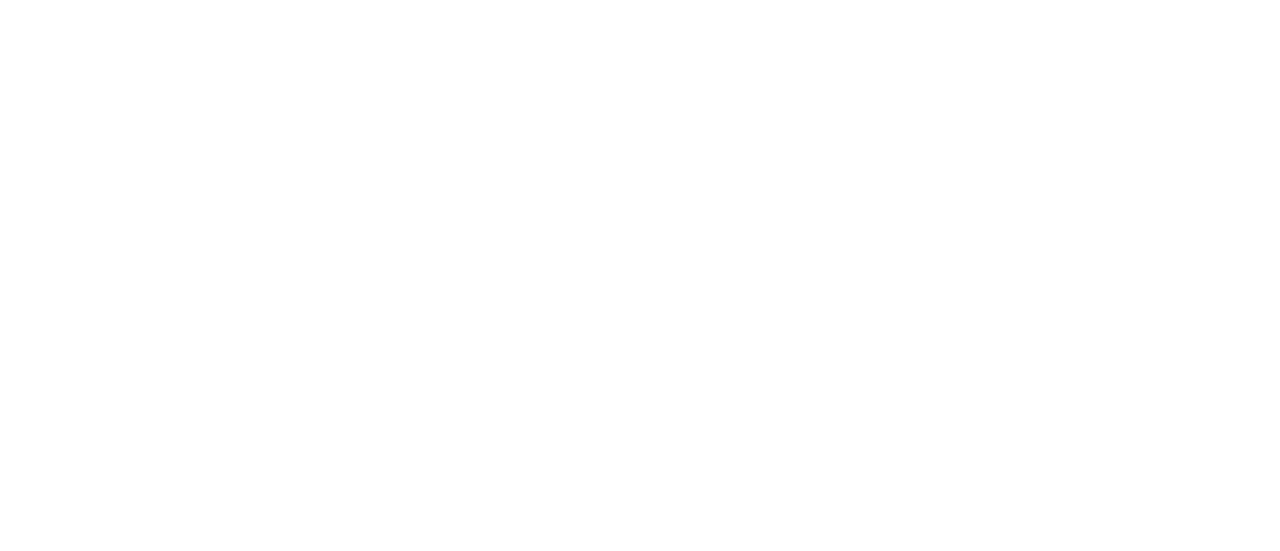 scroll, scrollTop: 0, scrollLeft: 0, axis: both 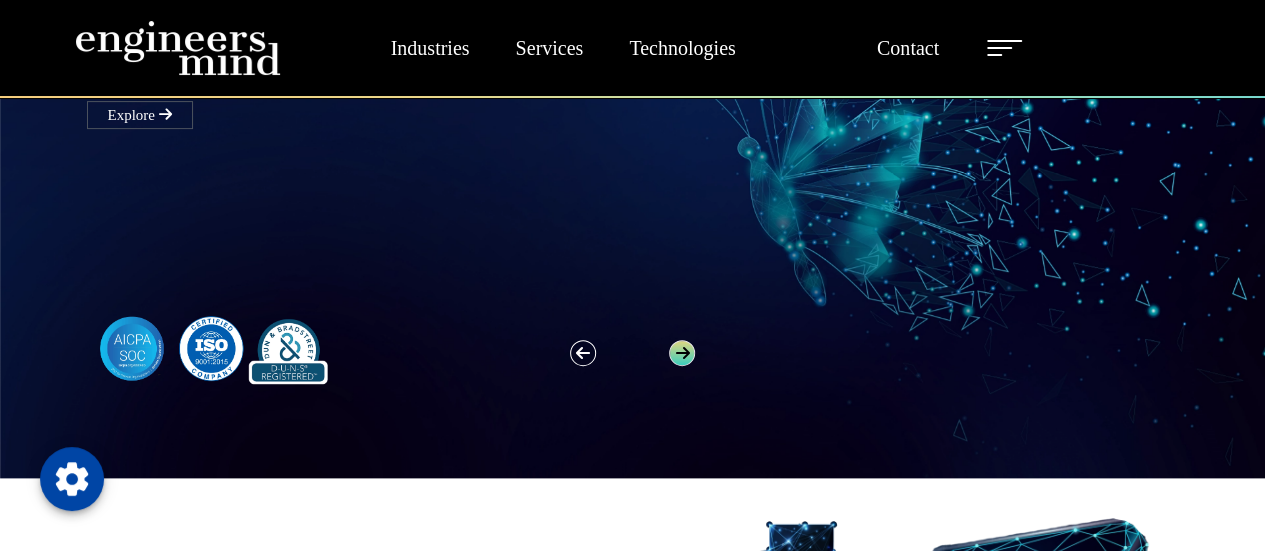 click at bounding box center [682, 353] 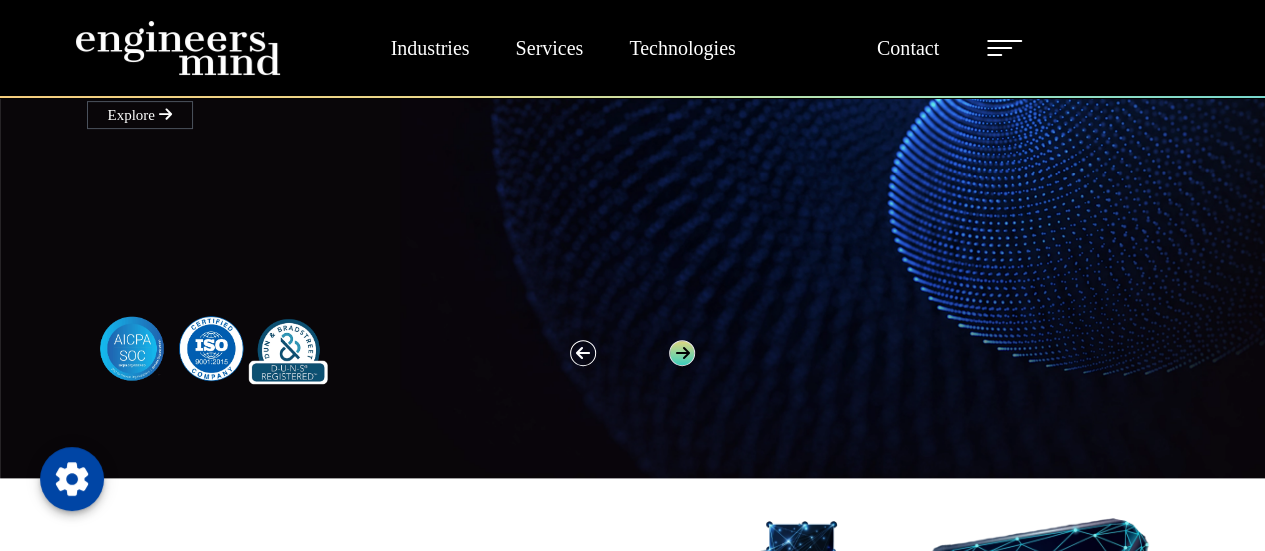 click at bounding box center [682, 353] 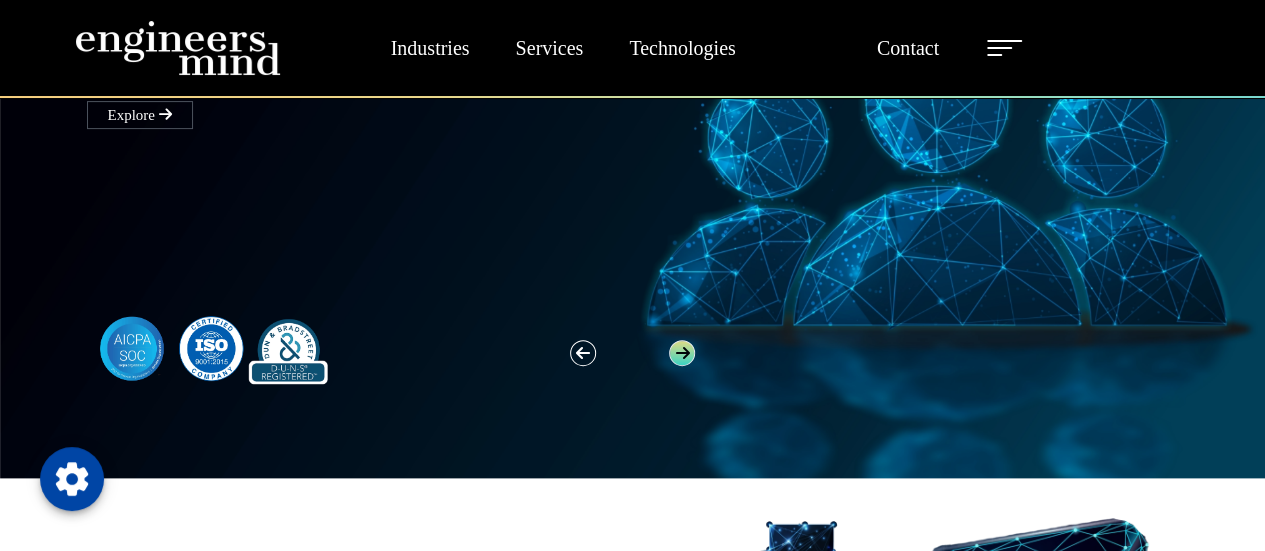 click at bounding box center [682, 353] 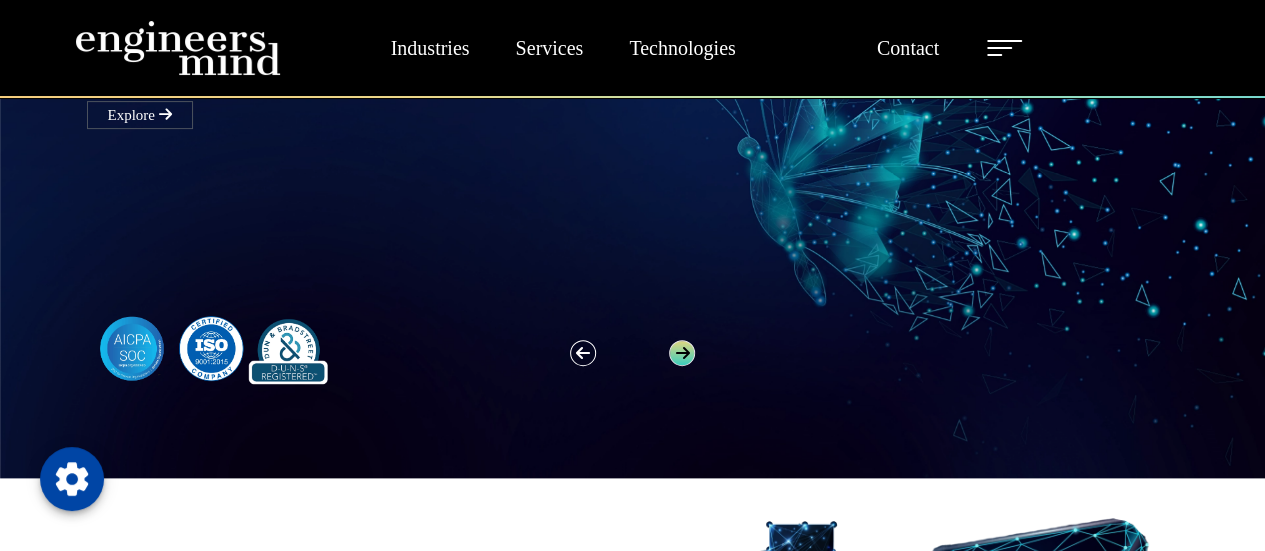 click at bounding box center (682, 353) 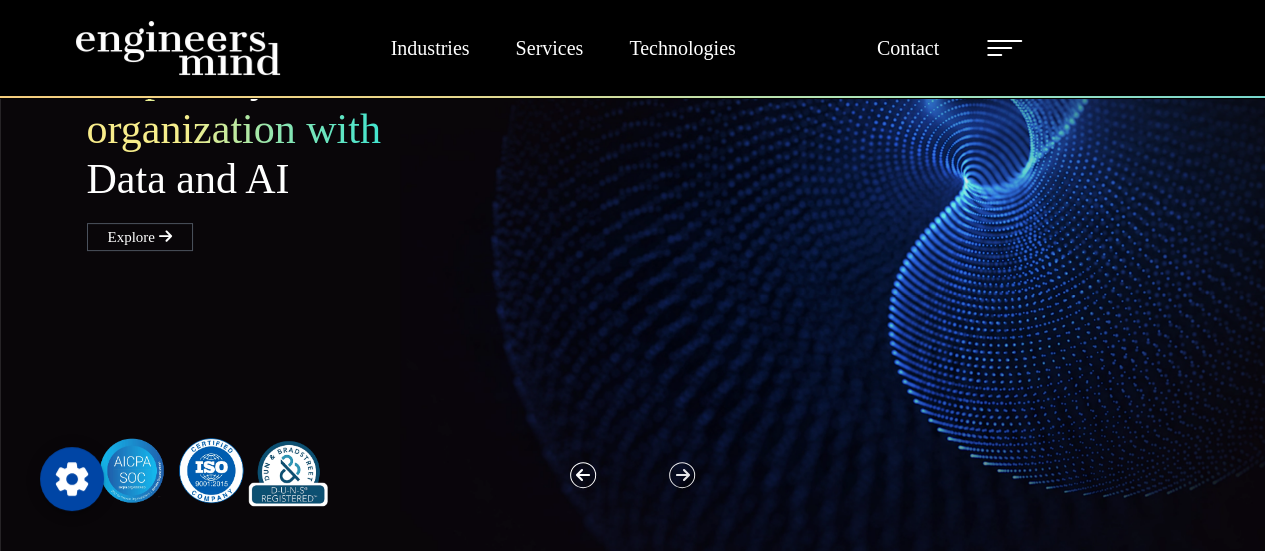 scroll, scrollTop: 137, scrollLeft: 0, axis: vertical 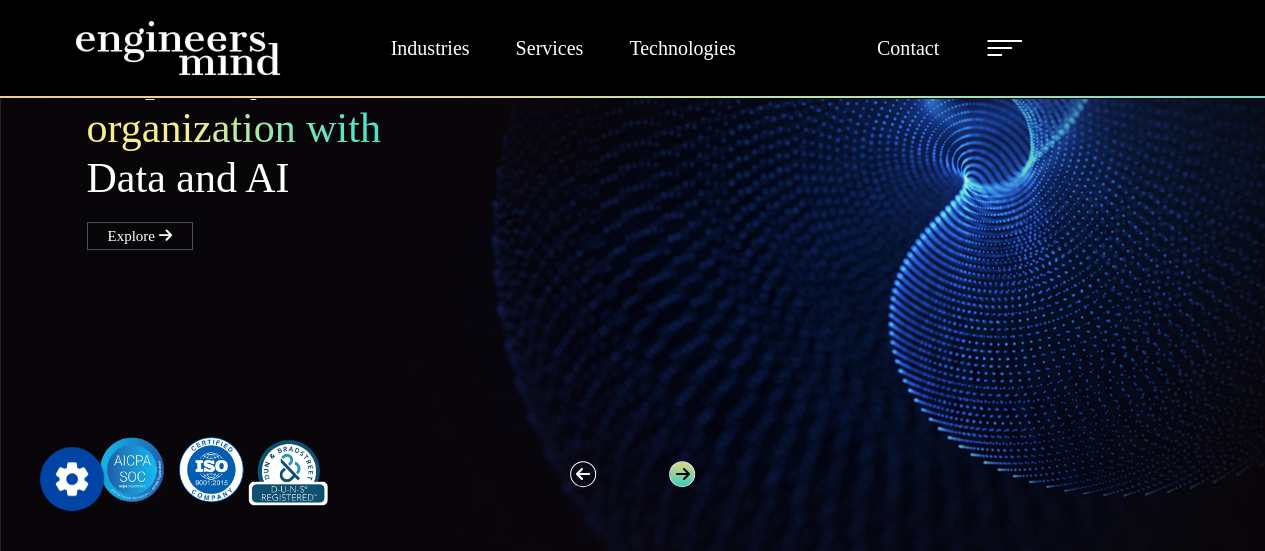 click at bounding box center (682, 474) 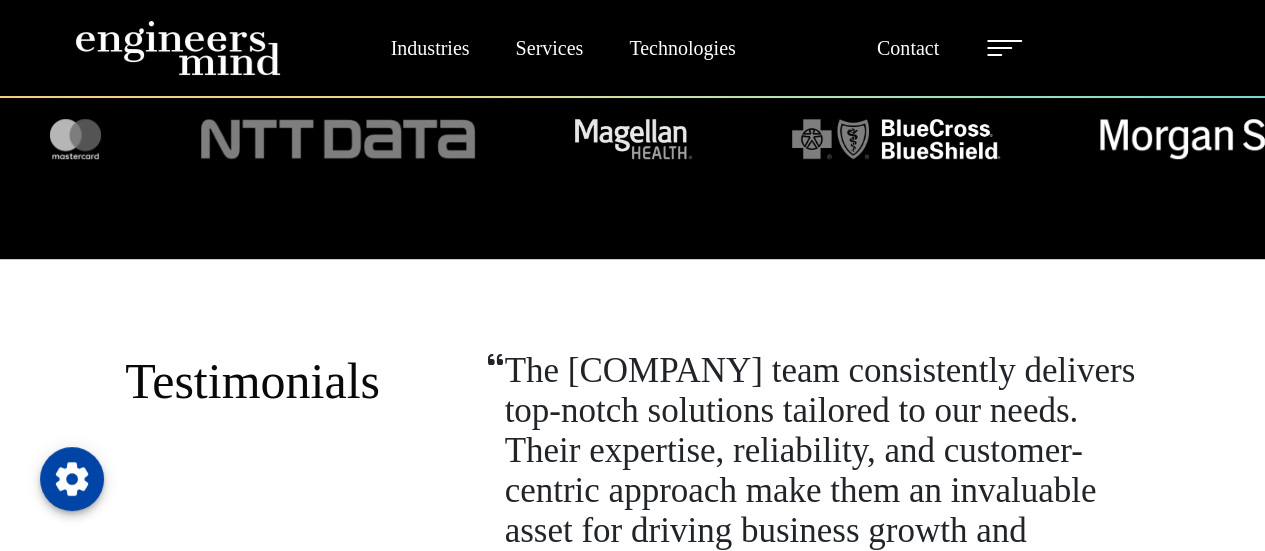 scroll, scrollTop: 4325, scrollLeft: 0, axis: vertical 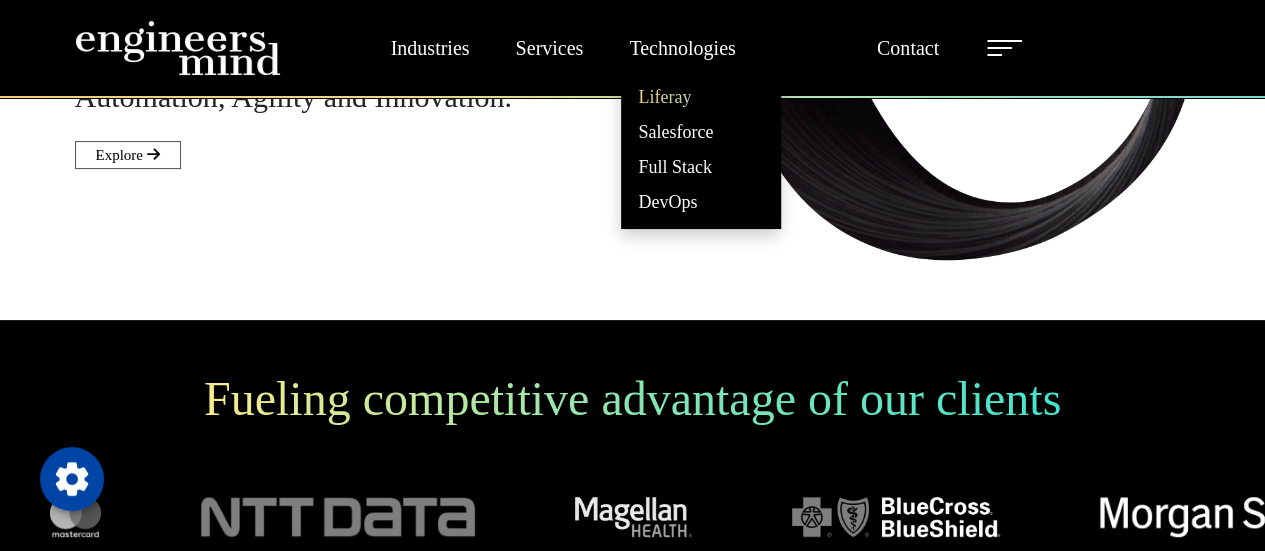 click on "Liferay" at bounding box center (701, 97) 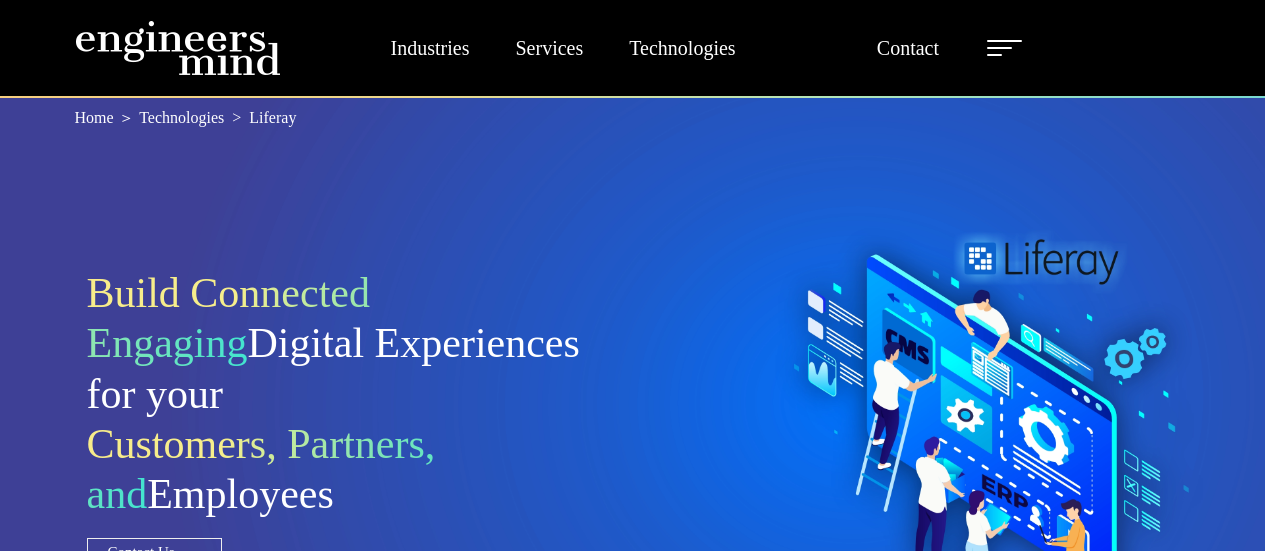 scroll, scrollTop: 0, scrollLeft: 0, axis: both 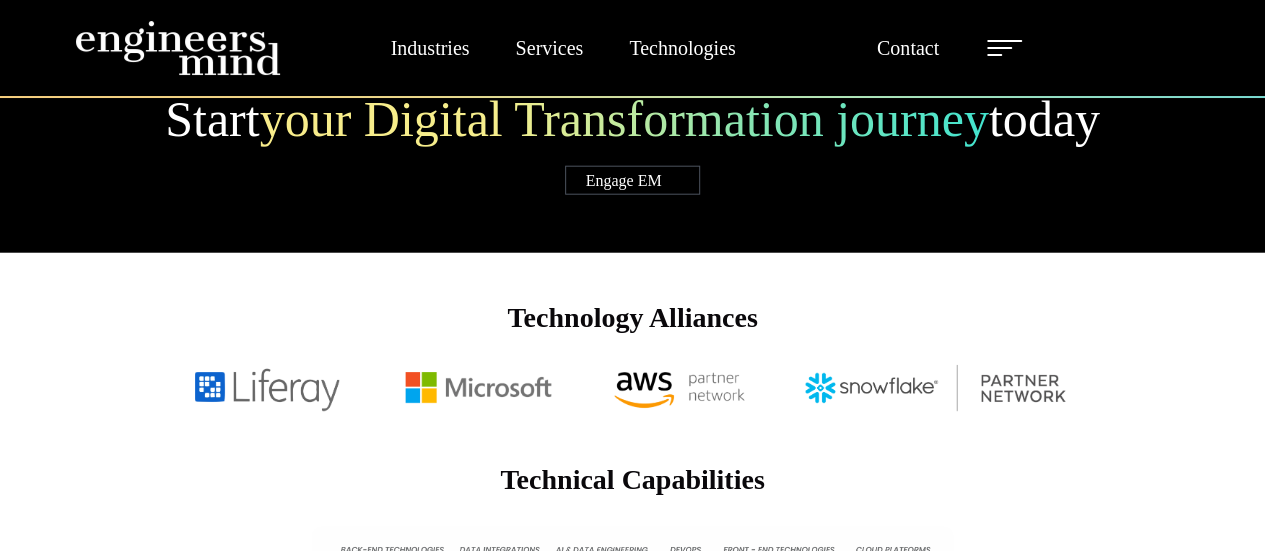 click at bounding box center [1004, 41] 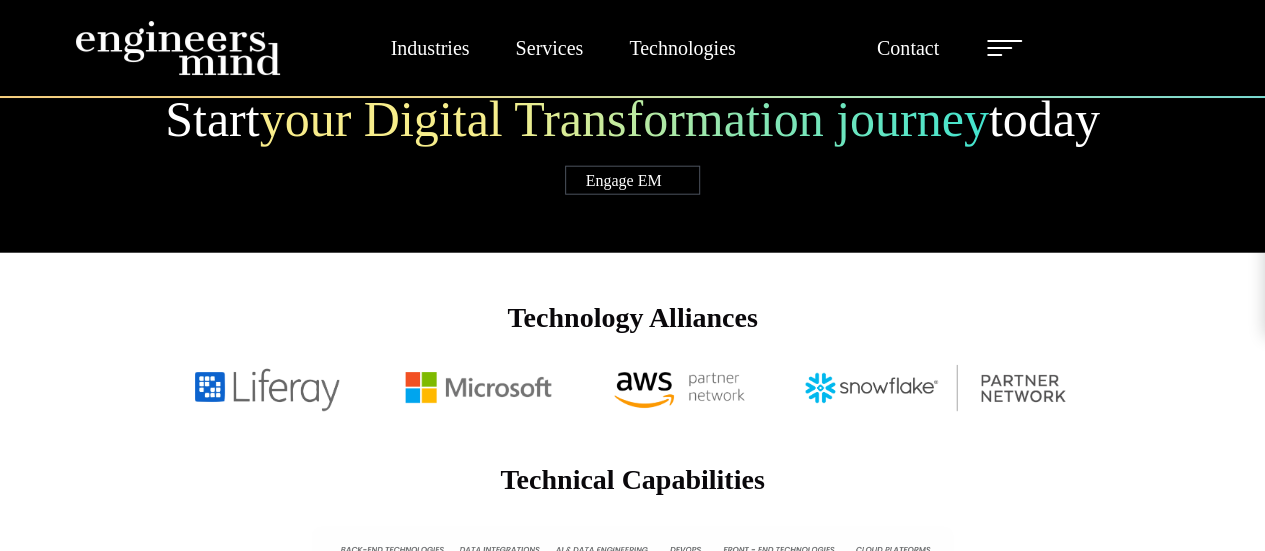 click on "Careers" at bounding box center (1461, 296) 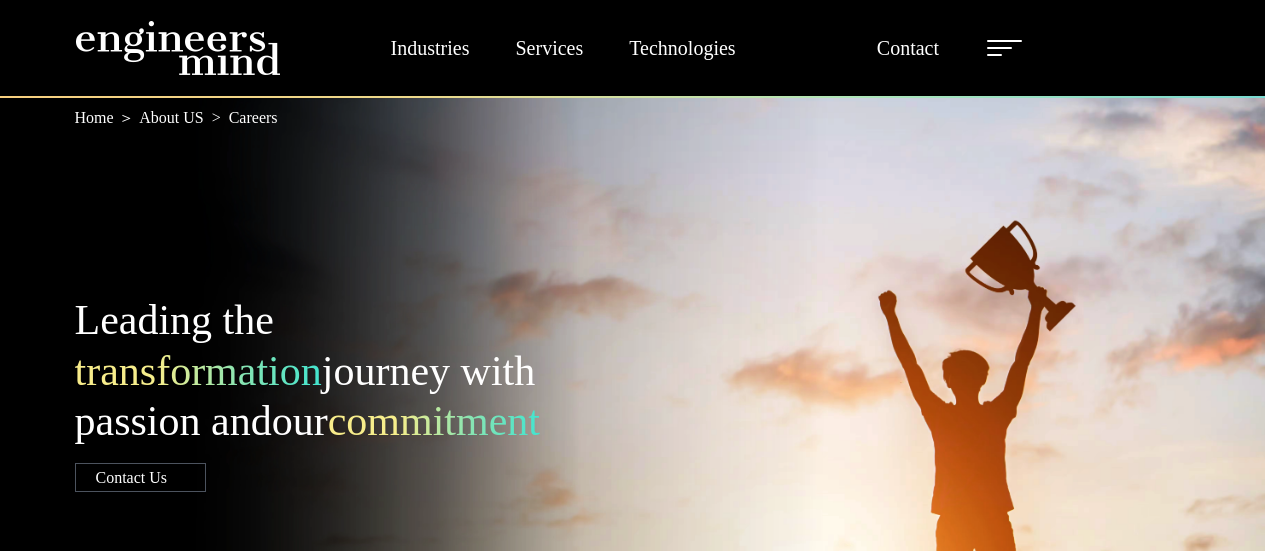scroll, scrollTop: 0, scrollLeft: 0, axis: both 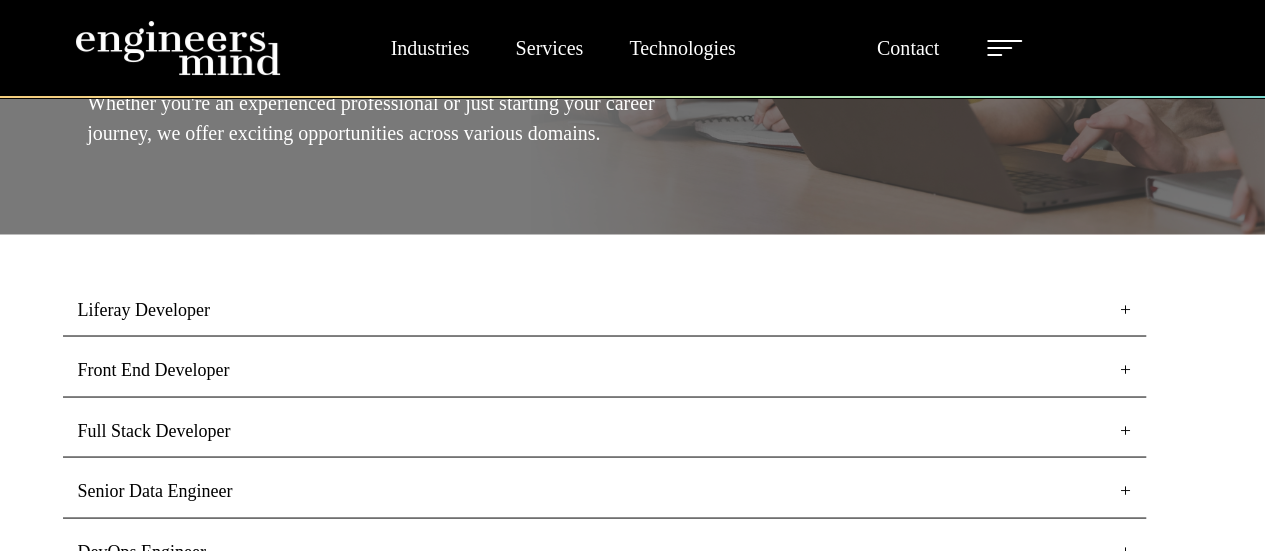 click on "Liferay Developer" at bounding box center [604, 310] 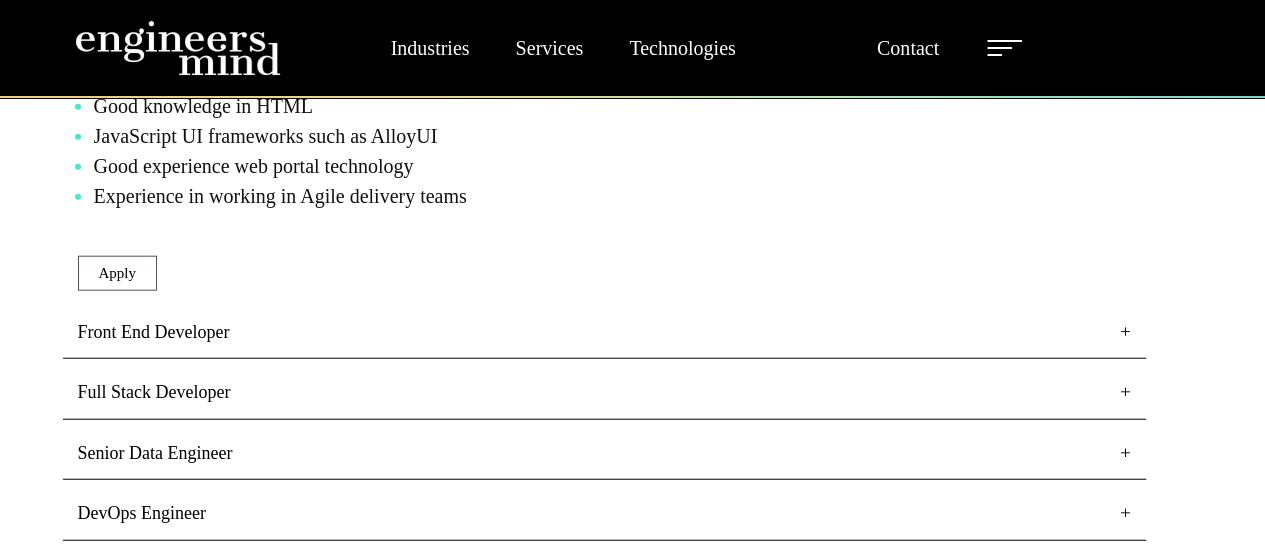 scroll, scrollTop: 2328, scrollLeft: 0, axis: vertical 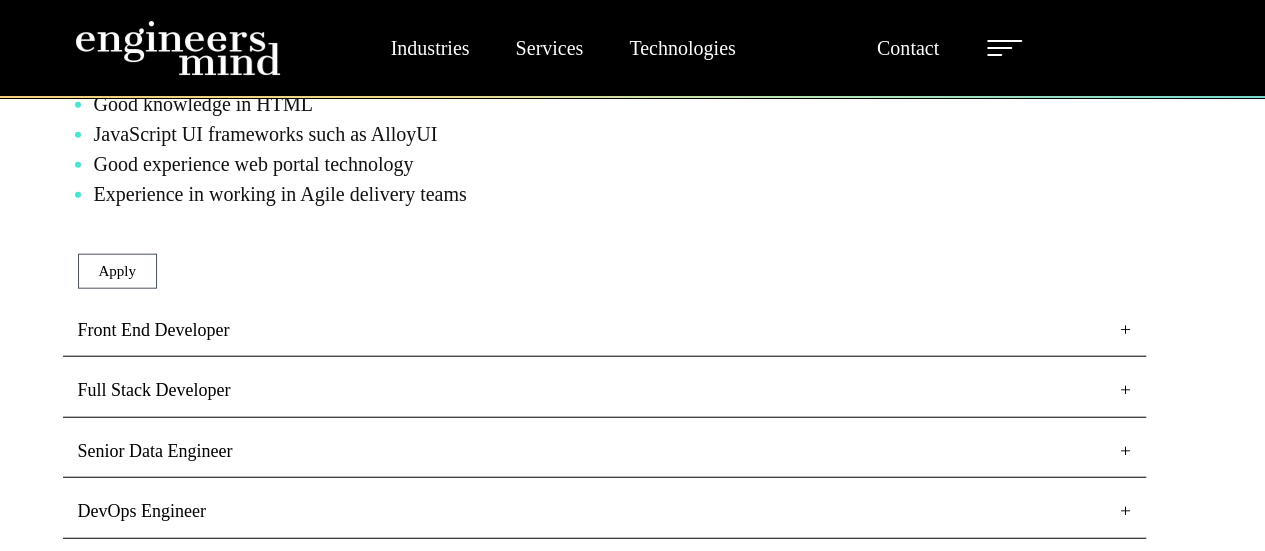 click on "Front End Developer" at bounding box center (604, 331) 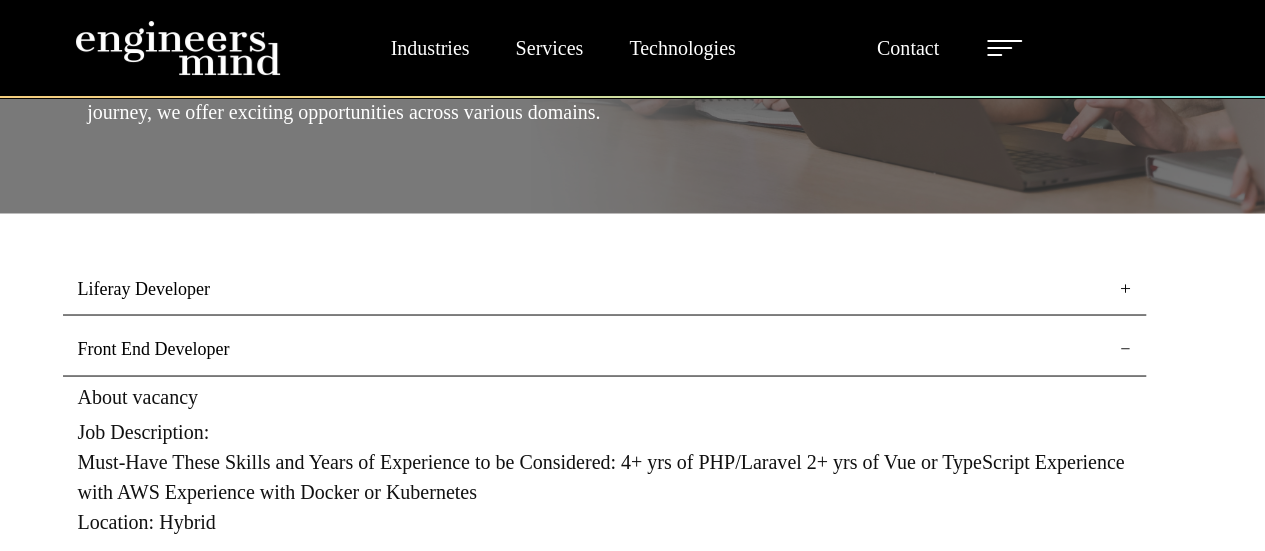 scroll, scrollTop: 1640, scrollLeft: 0, axis: vertical 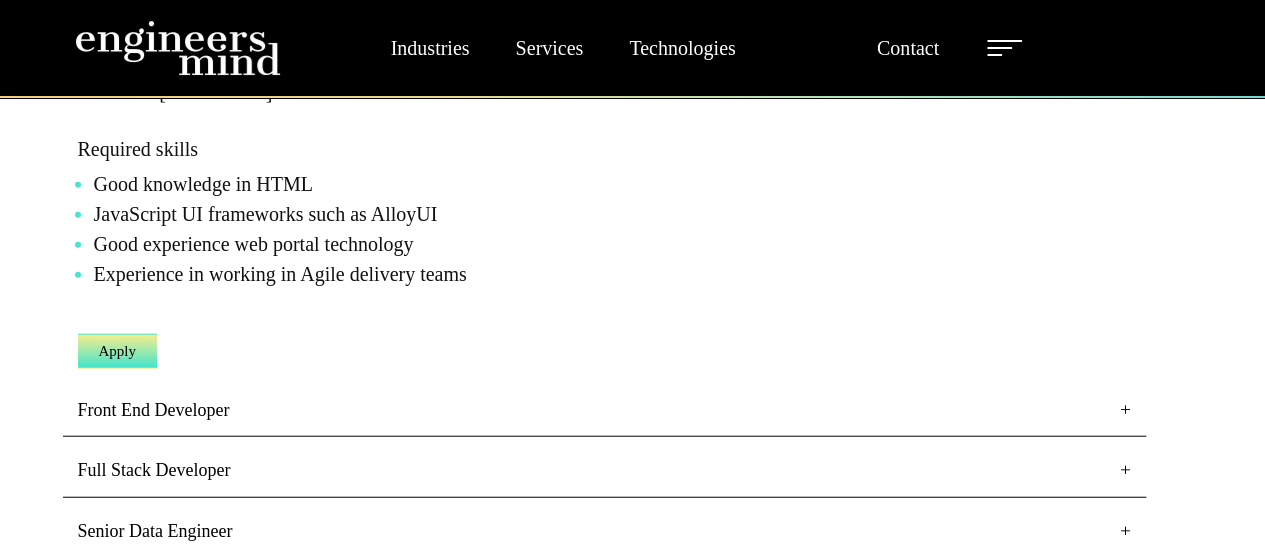 click on "Apply" at bounding box center [118, 351] 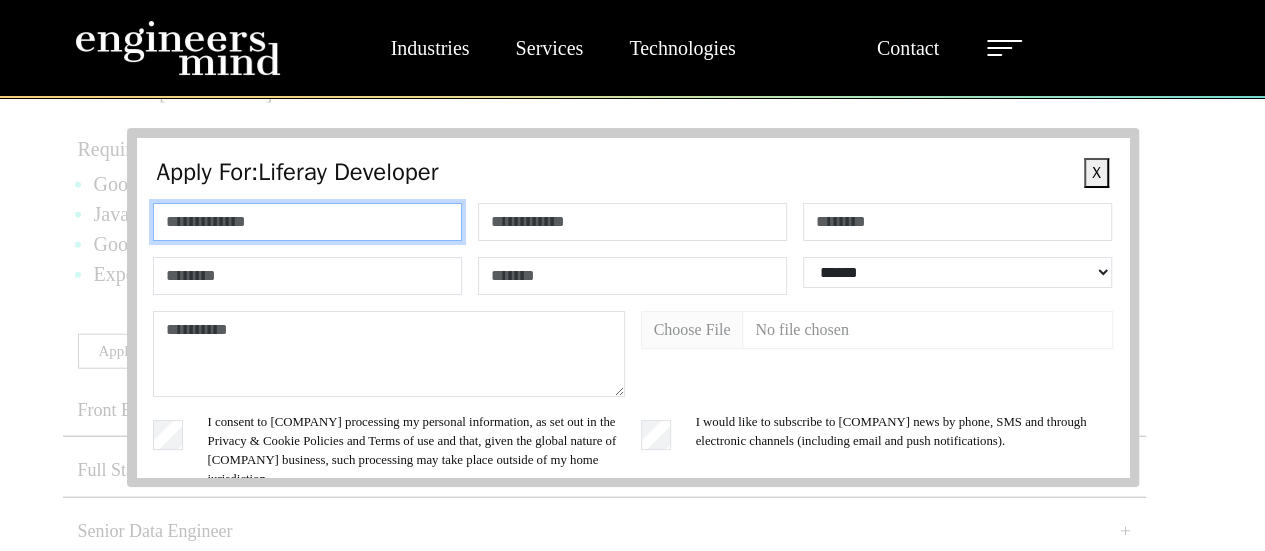 click at bounding box center (307, 222) 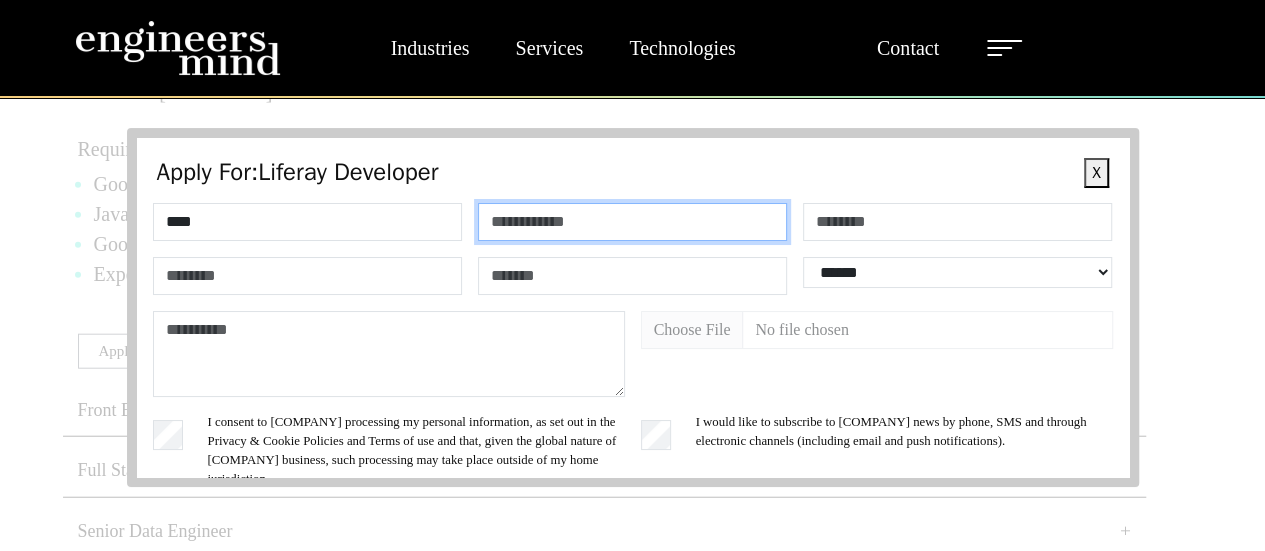 type on "******" 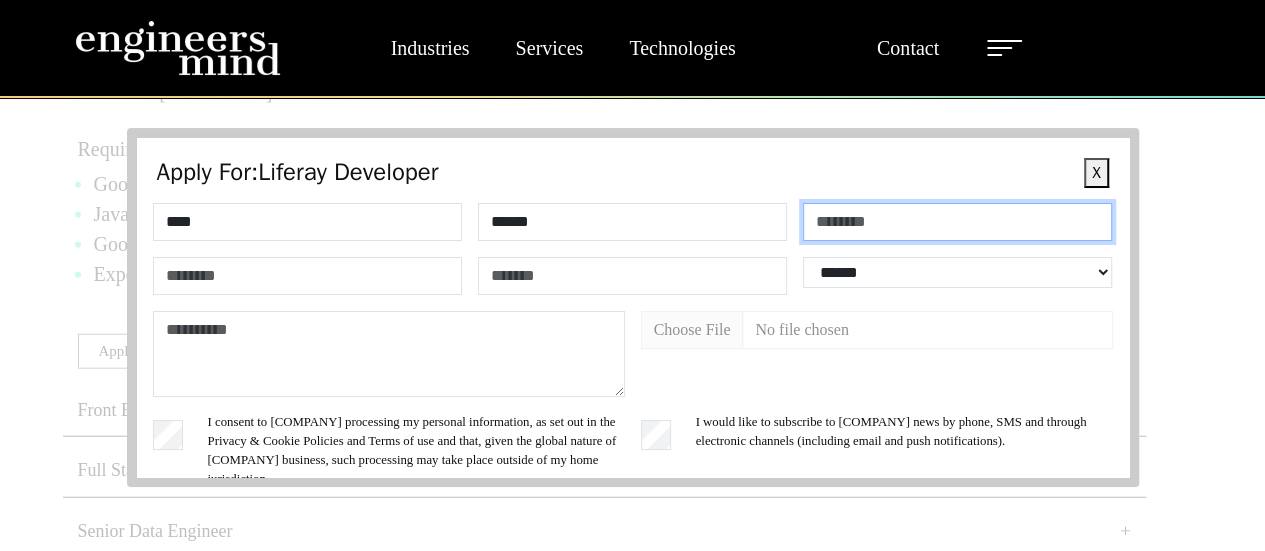 type on "**********" 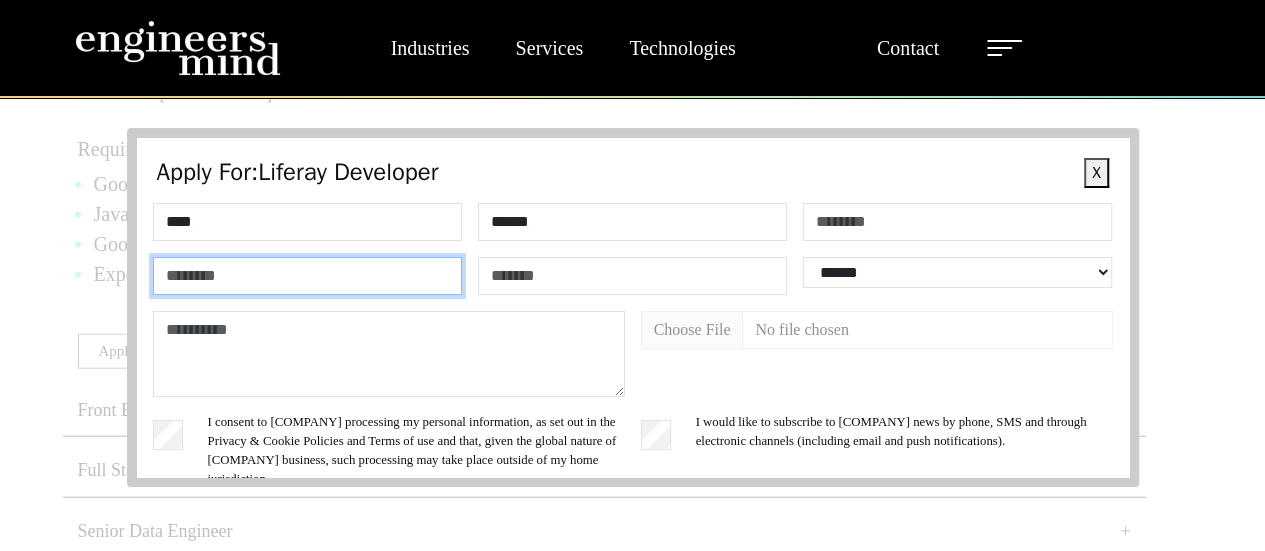 type on "**********" 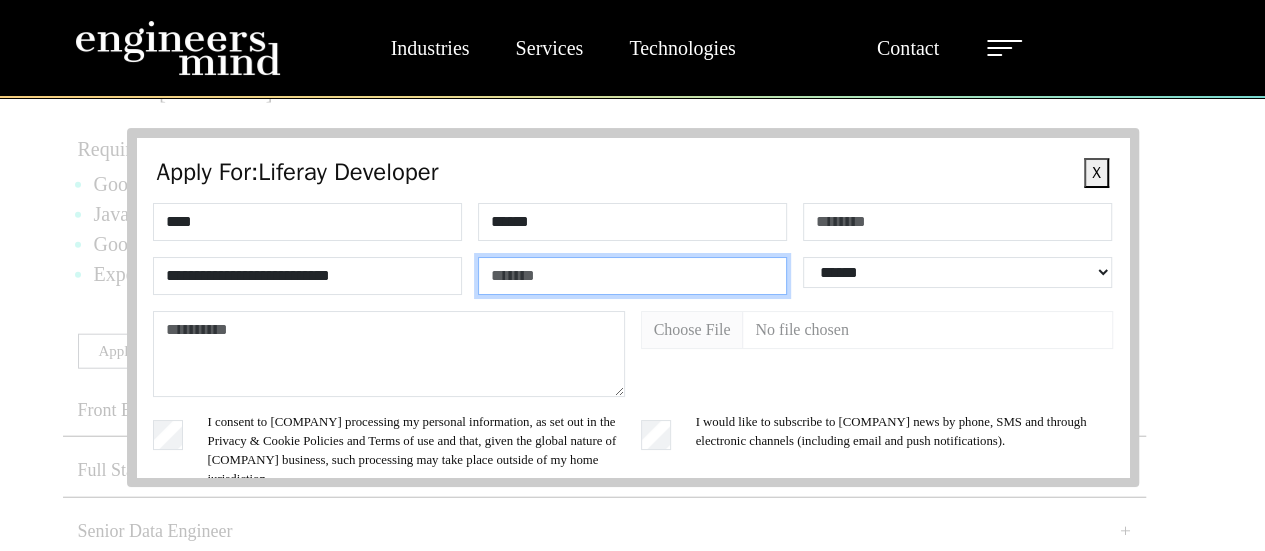 type on "*****" 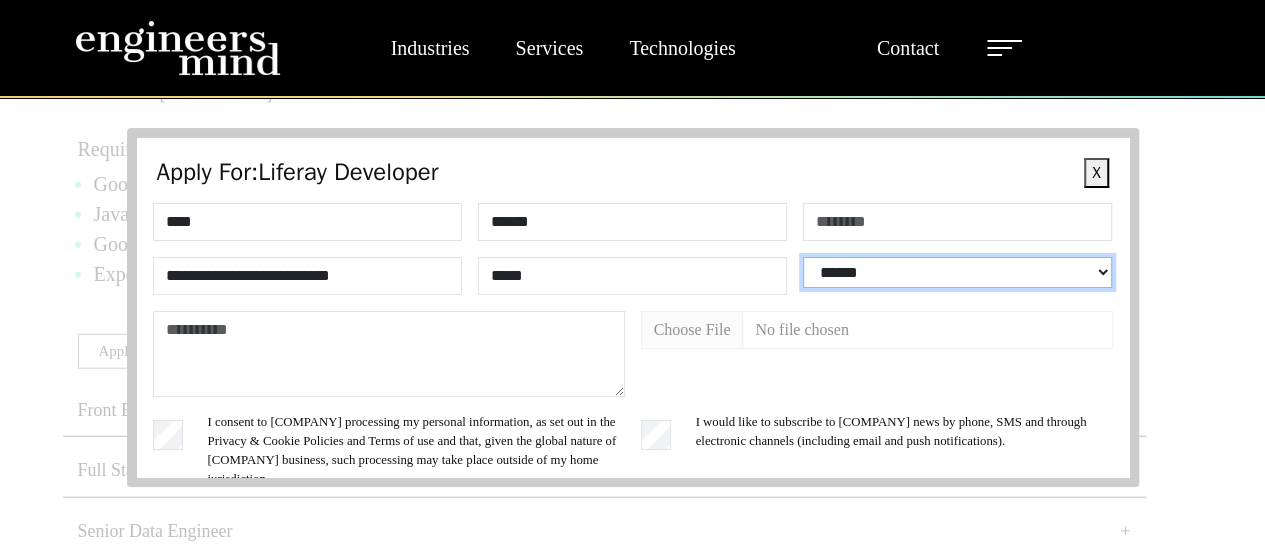 select on "*****" 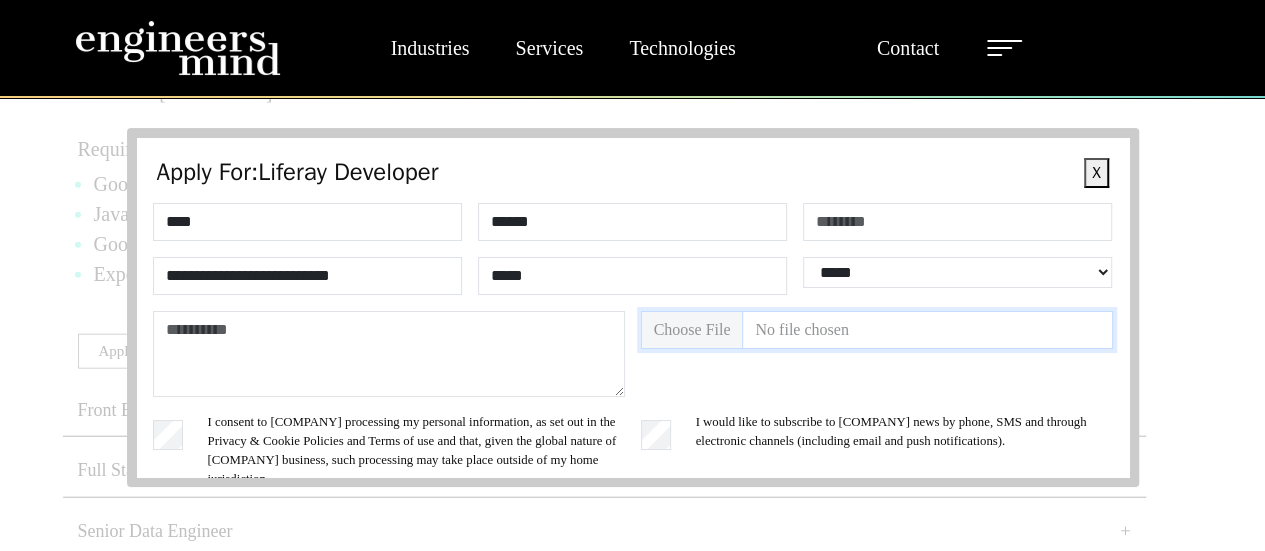 click at bounding box center [877, 330] 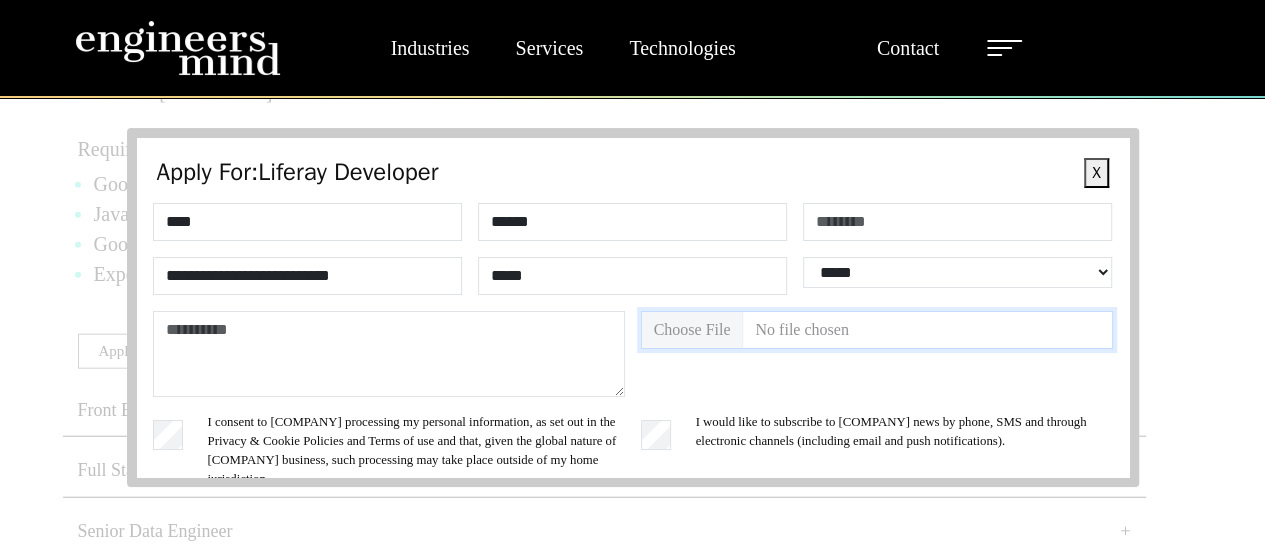 type on "**********" 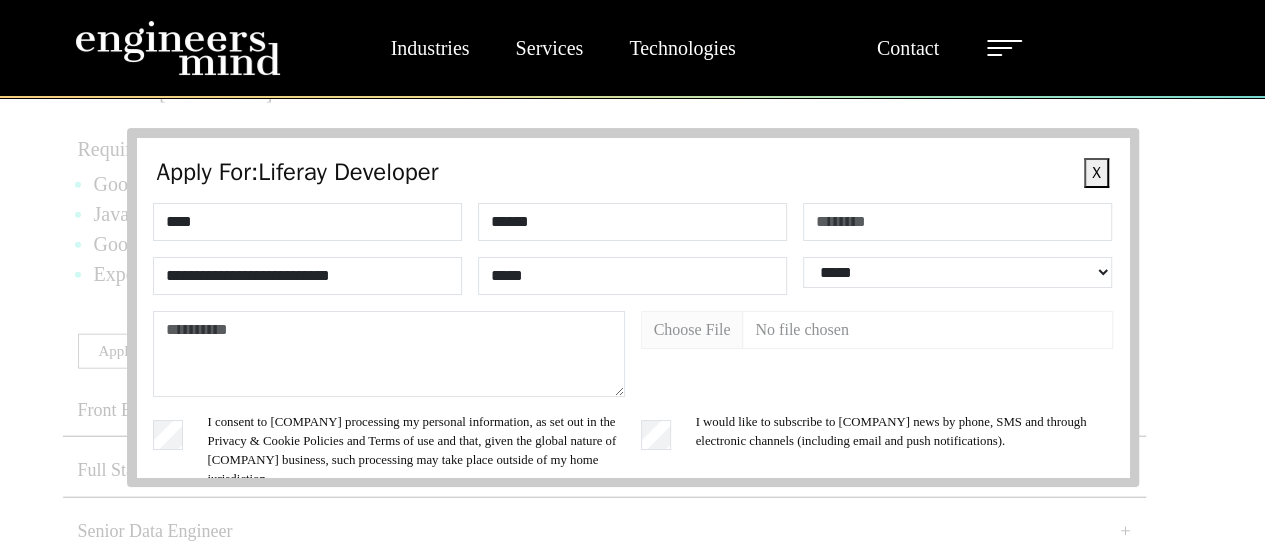 click on "I would like to subscribe to [COMPANY] news by phone, SMS and through electronic channels (including email and push notifications)." at bounding box center (877, 471) 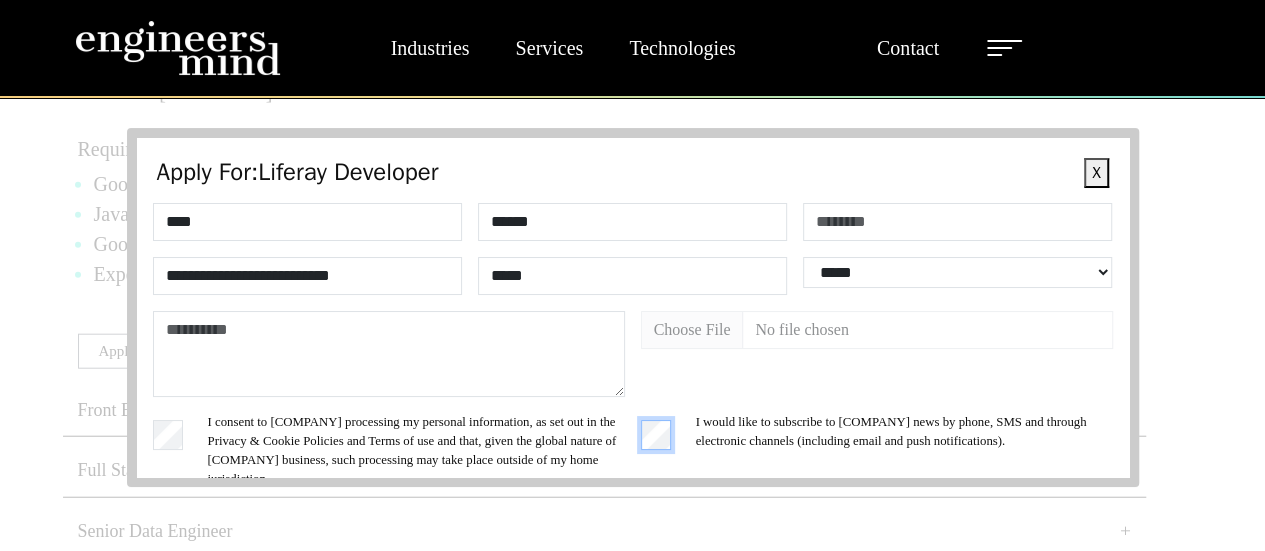 scroll, scrollTop: 199, scrollLeft: 0, axis: vertical 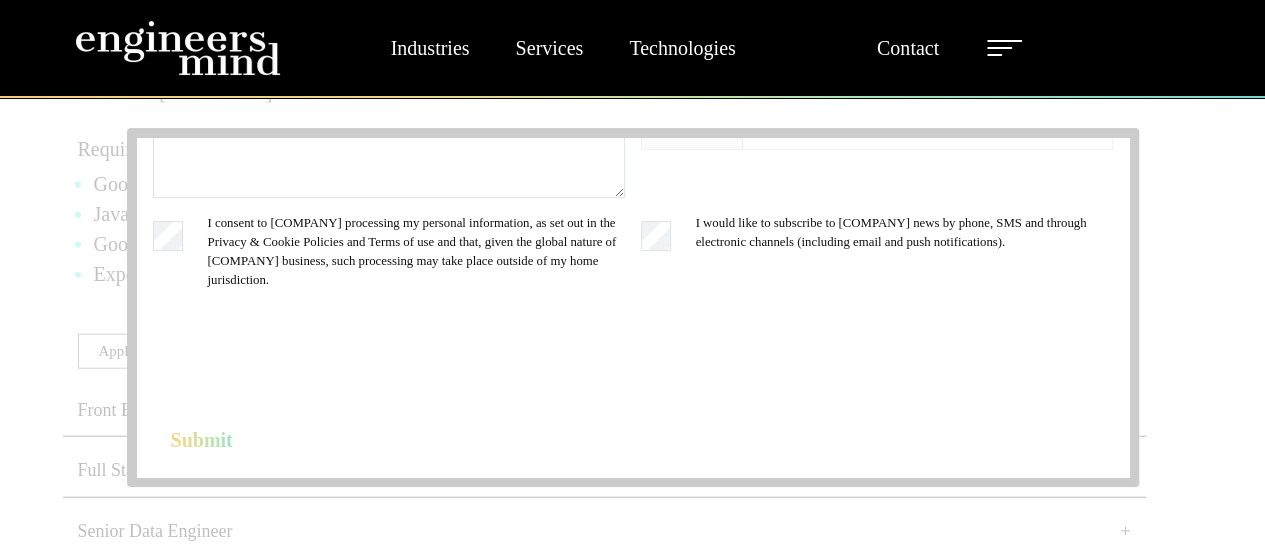 click on "Submit" at bounding box center [202, 440] 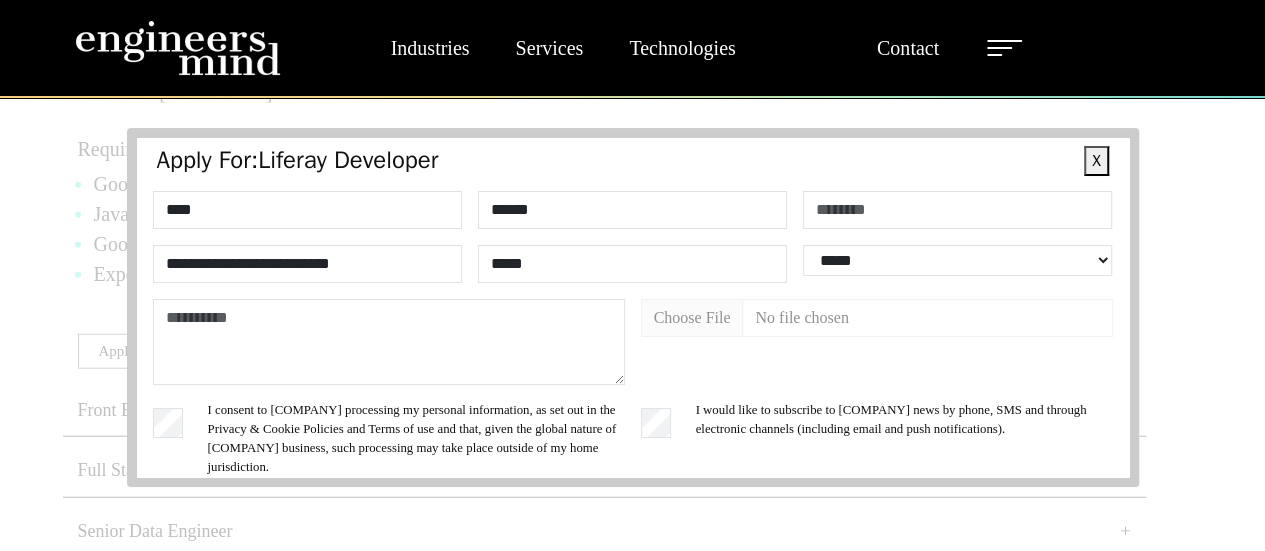 scroll, scrollTop: 16, scrollLeft: 0, axis: vertical 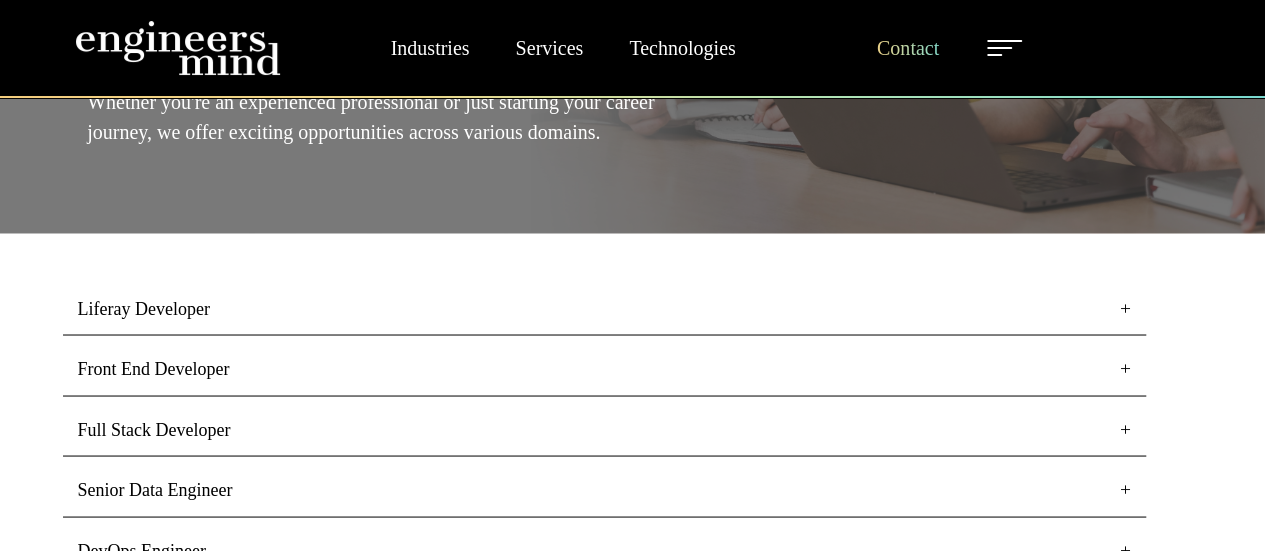 click on "Contact" at bounding box center [908, 48] 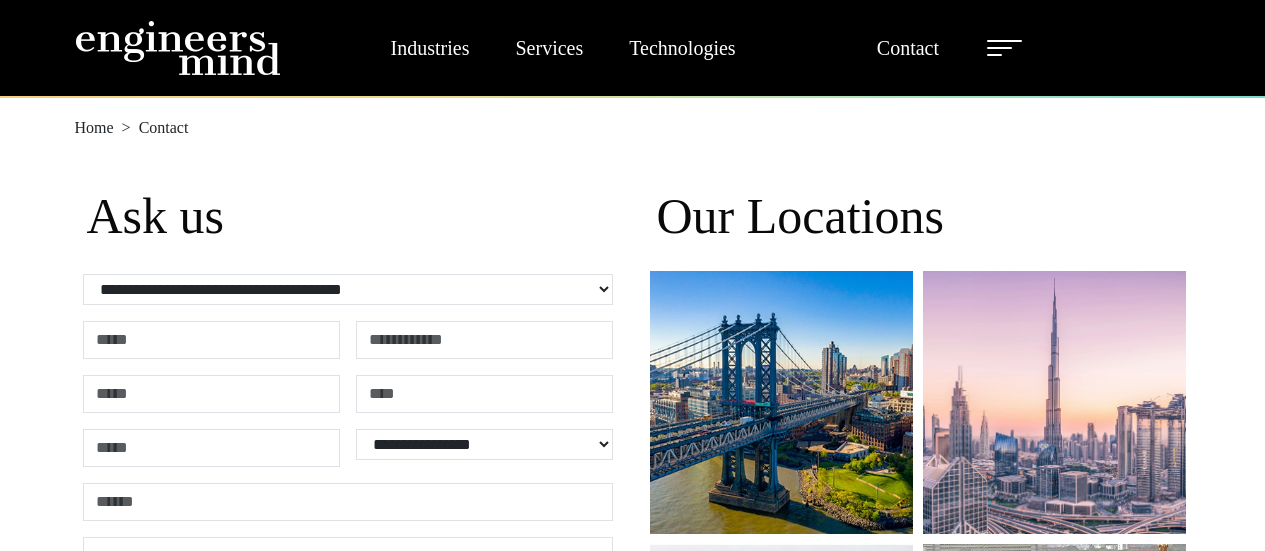 scroll, scrollTop: 0, scrollLeft: 0, axis: both 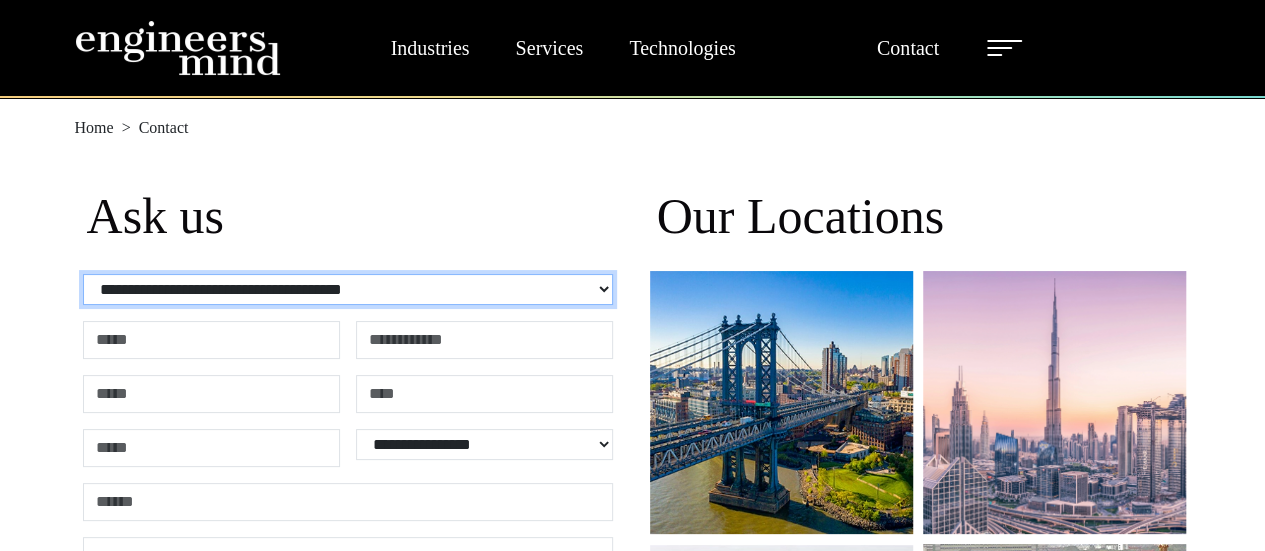 drag, startPoint x: 0, startPoint y: 0, endPoint x: 565, endPoint y: 298, distance: 638.7715 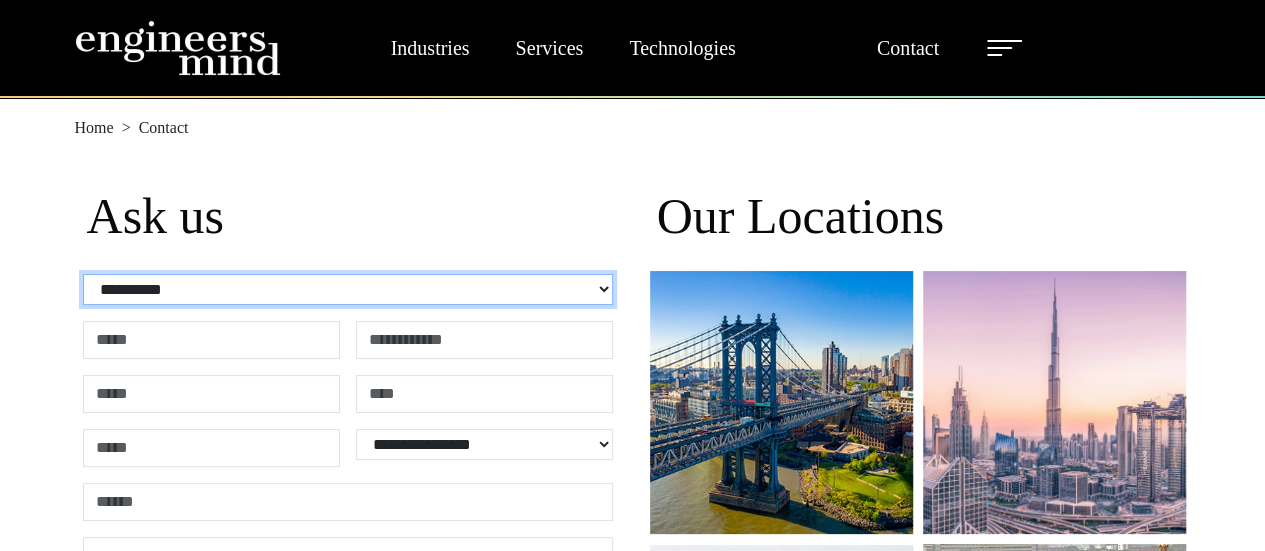 click on "**********" at bounding box center [348, 289] 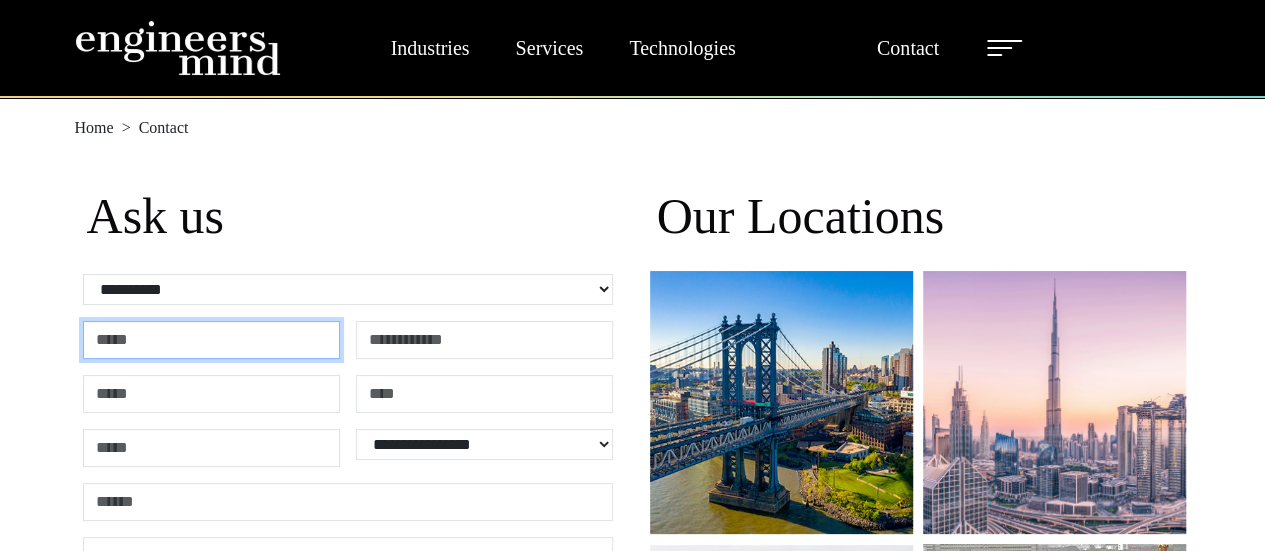 click at bounding box center (211, 340) 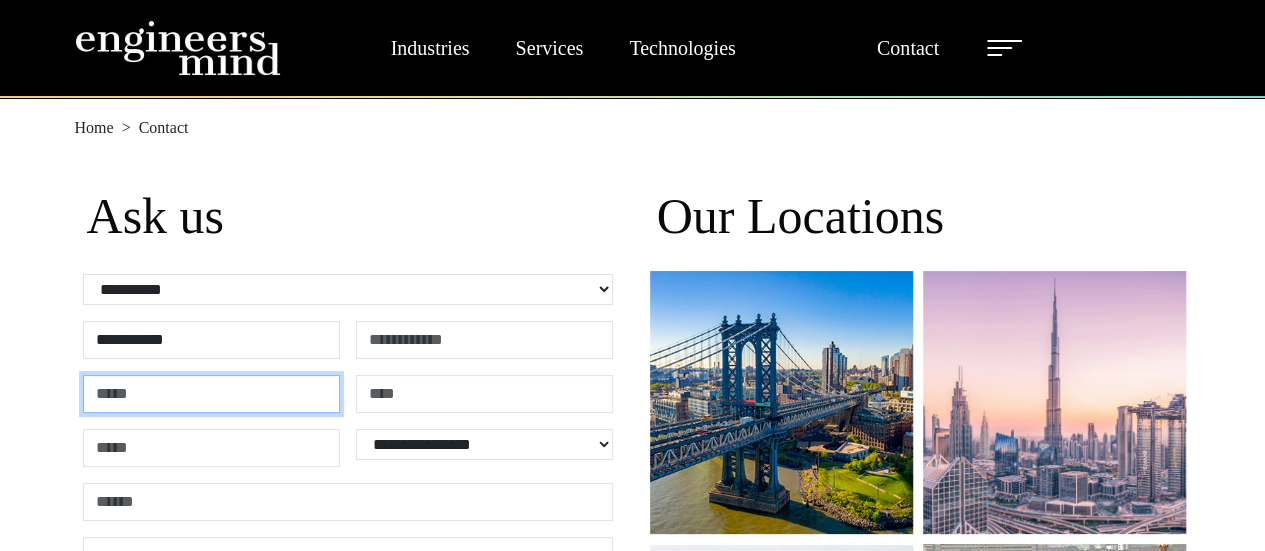 type on "**********" 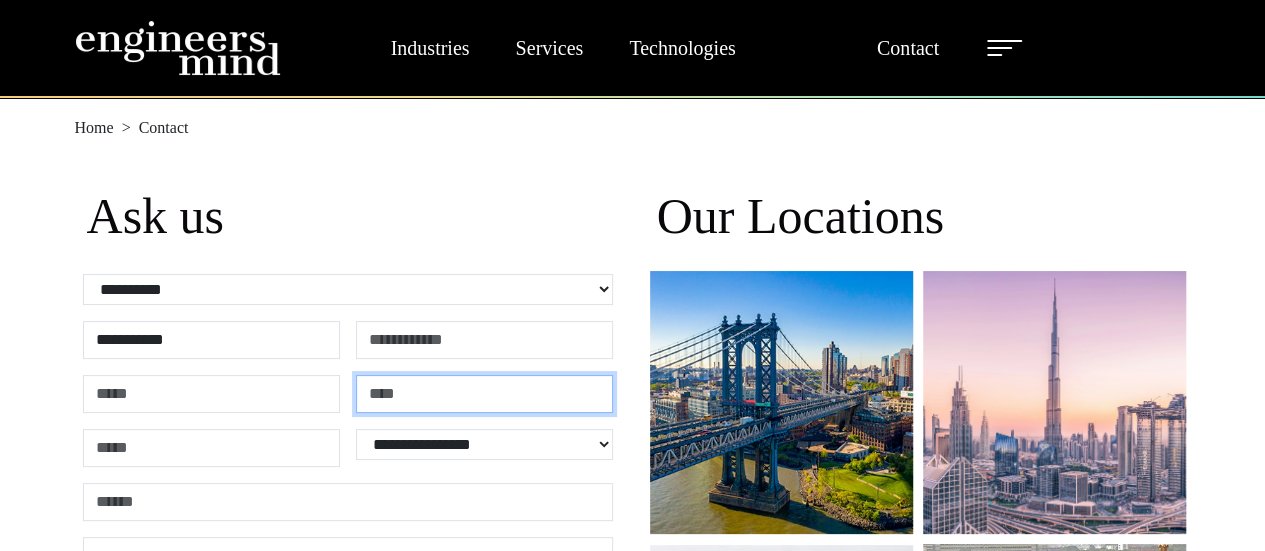 type on "*****" 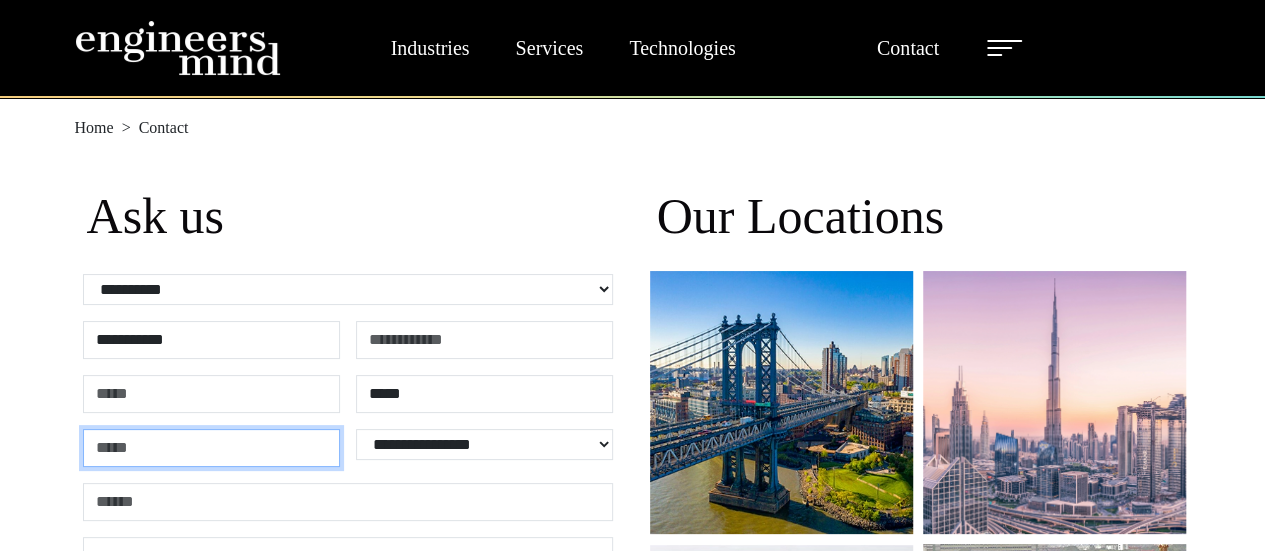type on "*********" 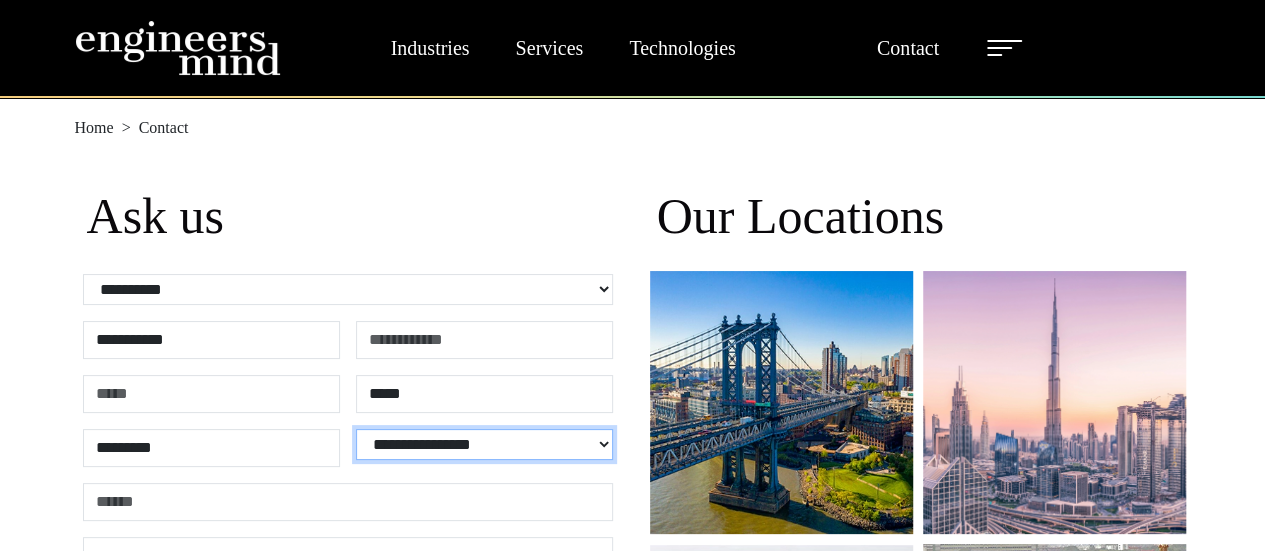 select on "*****" 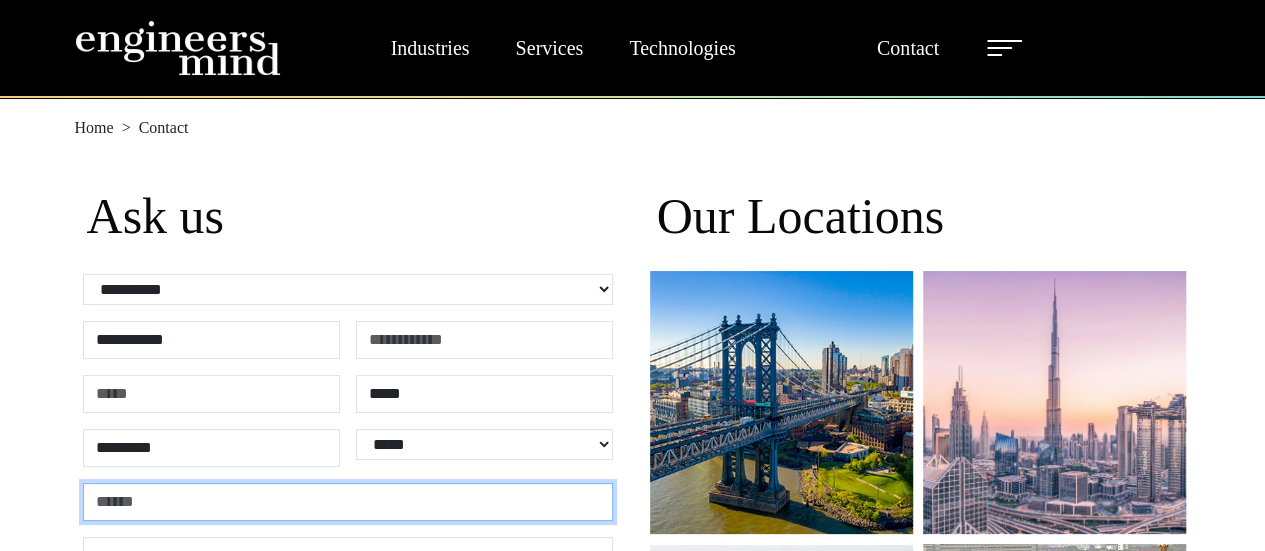 type on "**********" 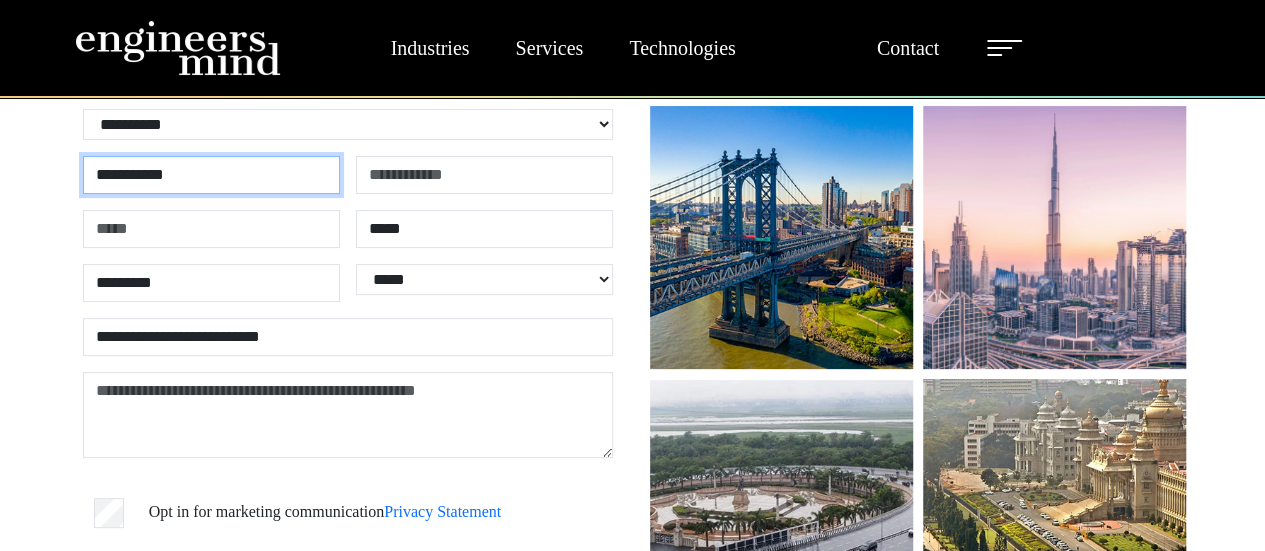 scroll, scrollTop: 166, scrollLeft: 0, axis: vertical 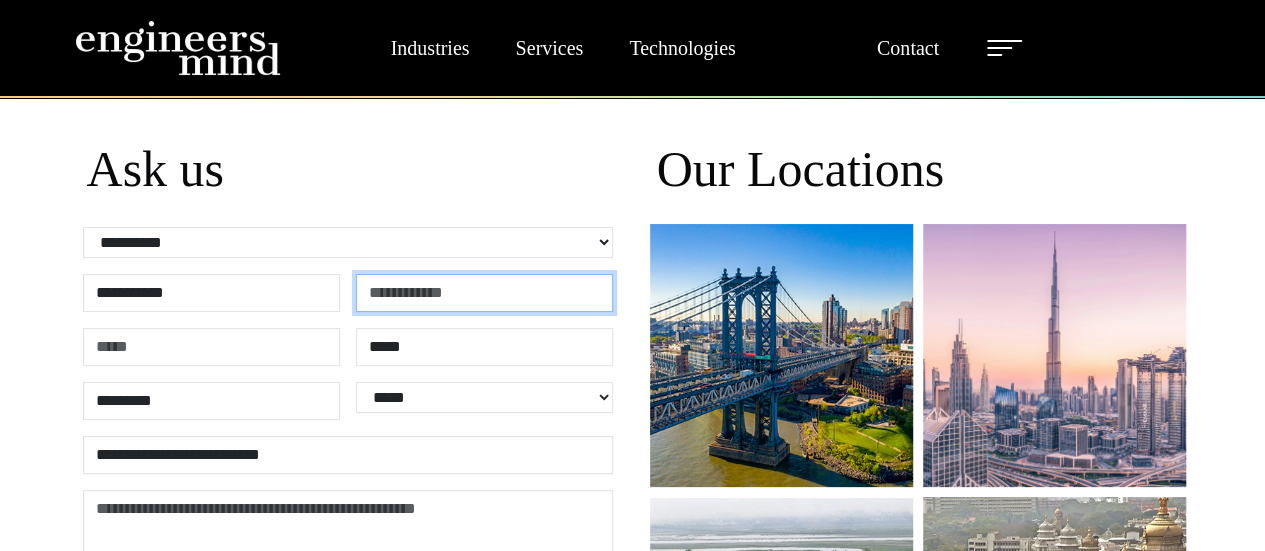 click at bounding box center (484, 293) 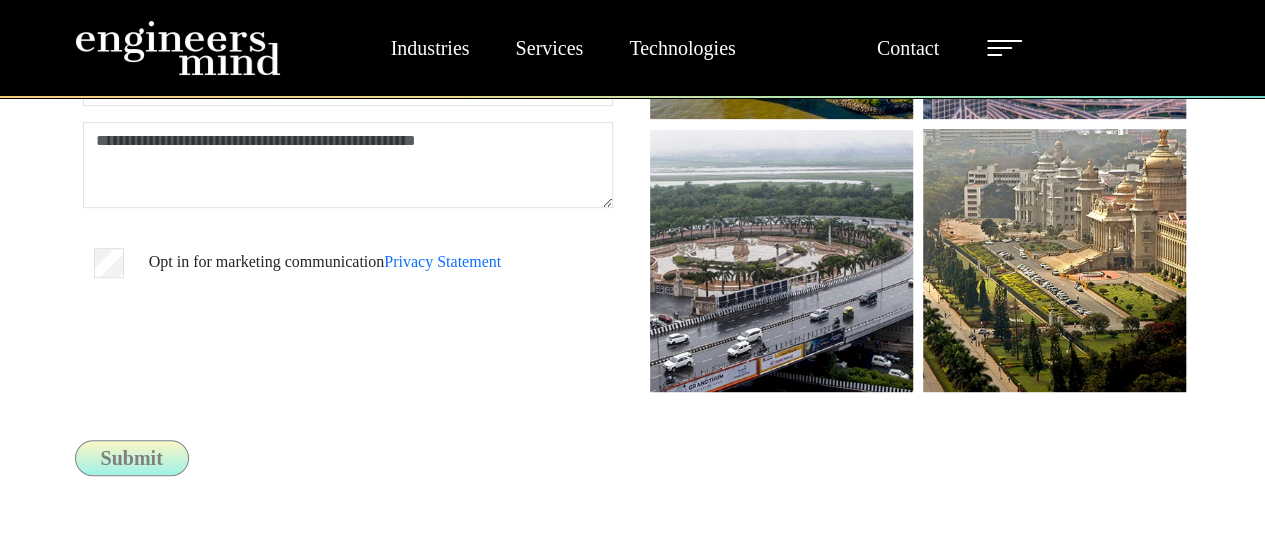 scroll, scrollTop: 411, scrollLeft: 0, axis: vertical 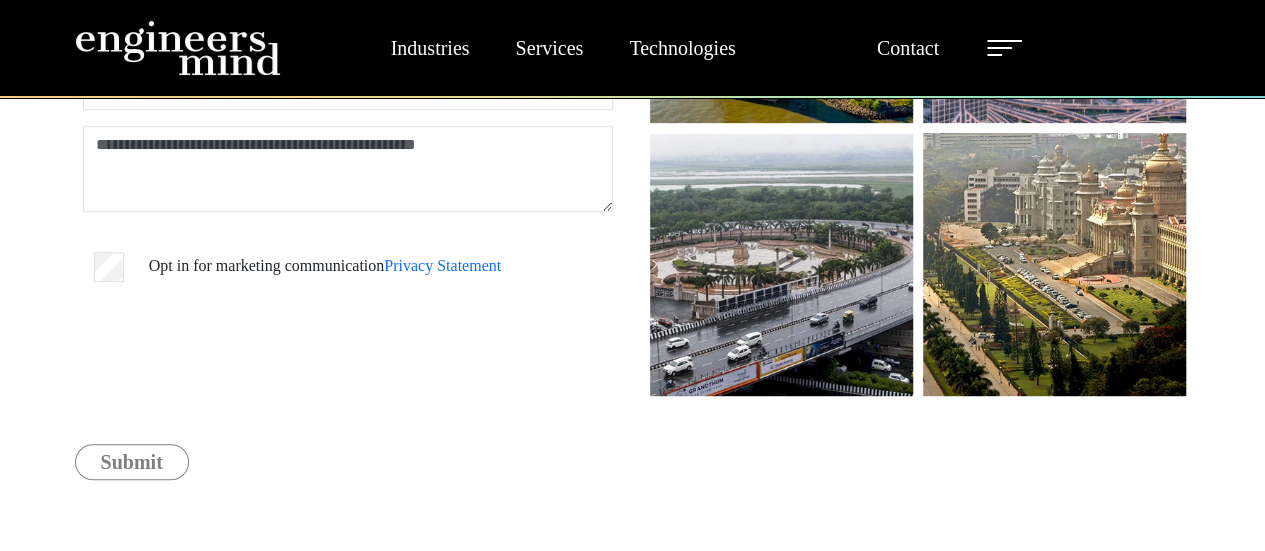 type on "*******" 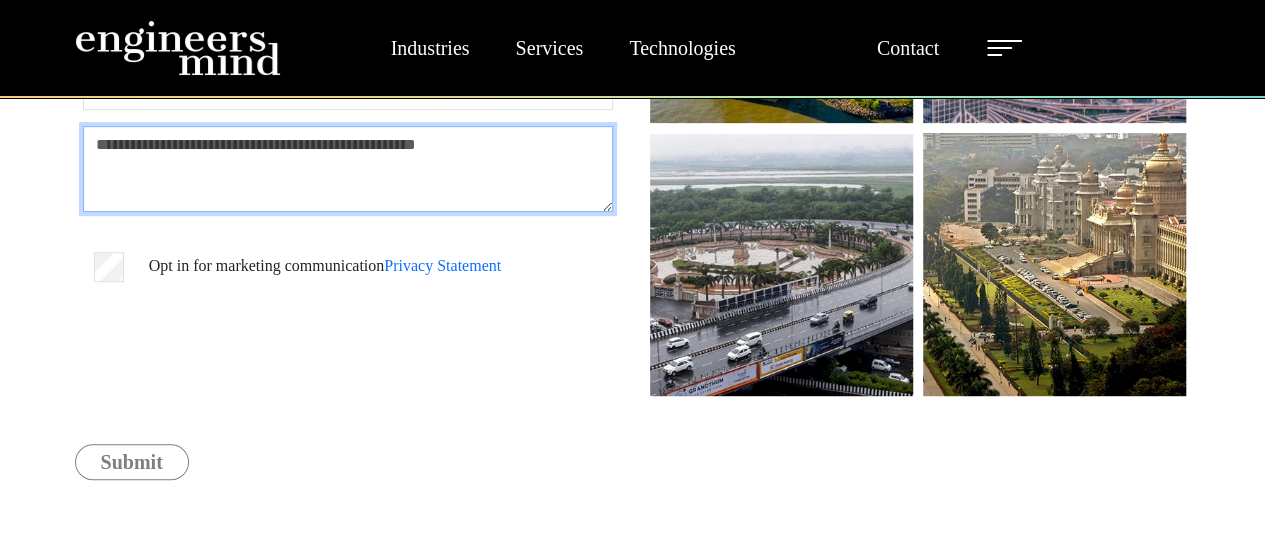 click at bounding box center (348, 169) 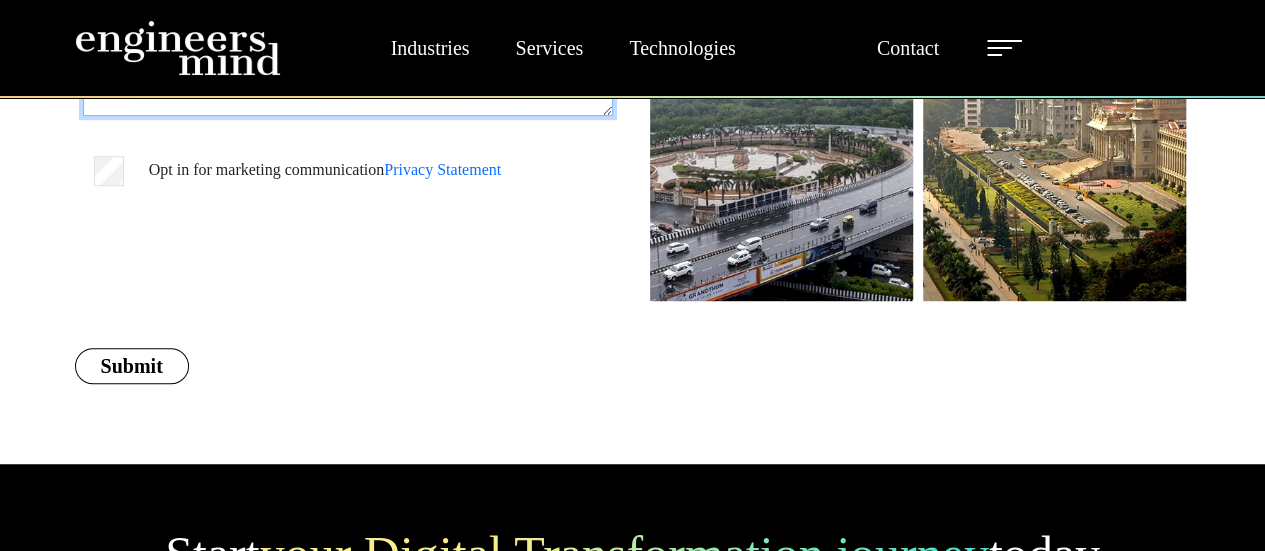 scroll, scrollTop: 507, scrollLeft: 0, axis: vertical 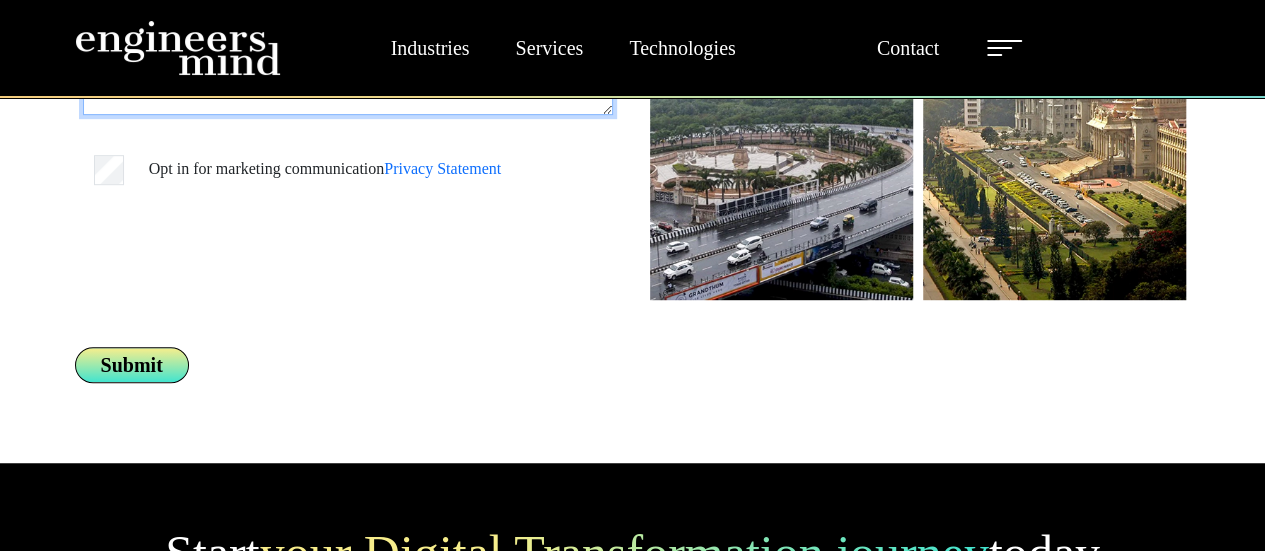 type on "**********" 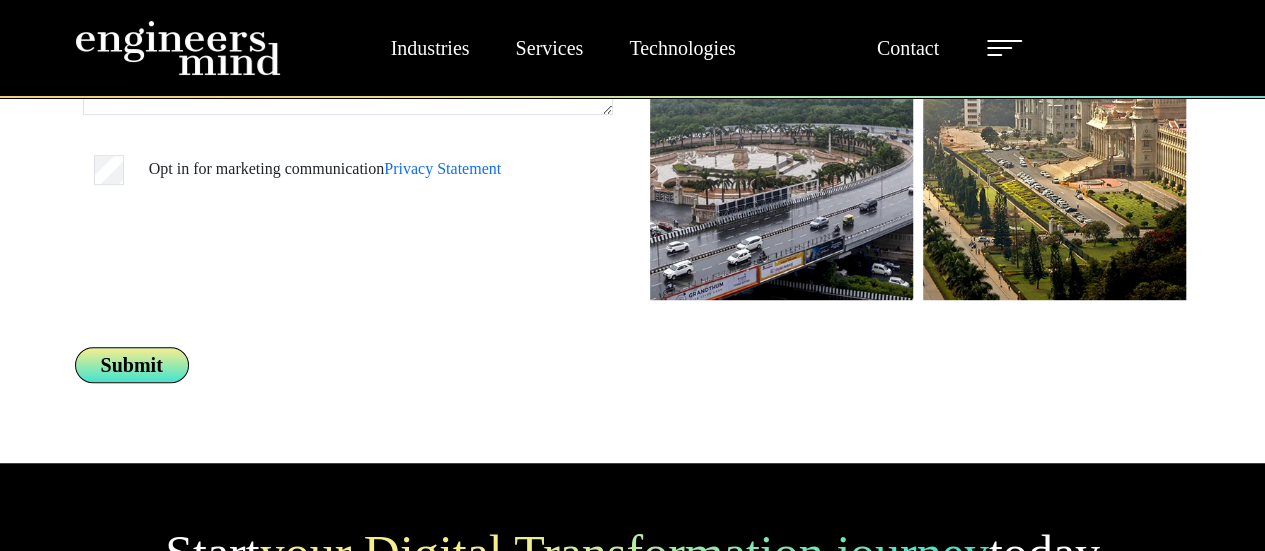 click on "Submit" at bounding box center (132, 365) 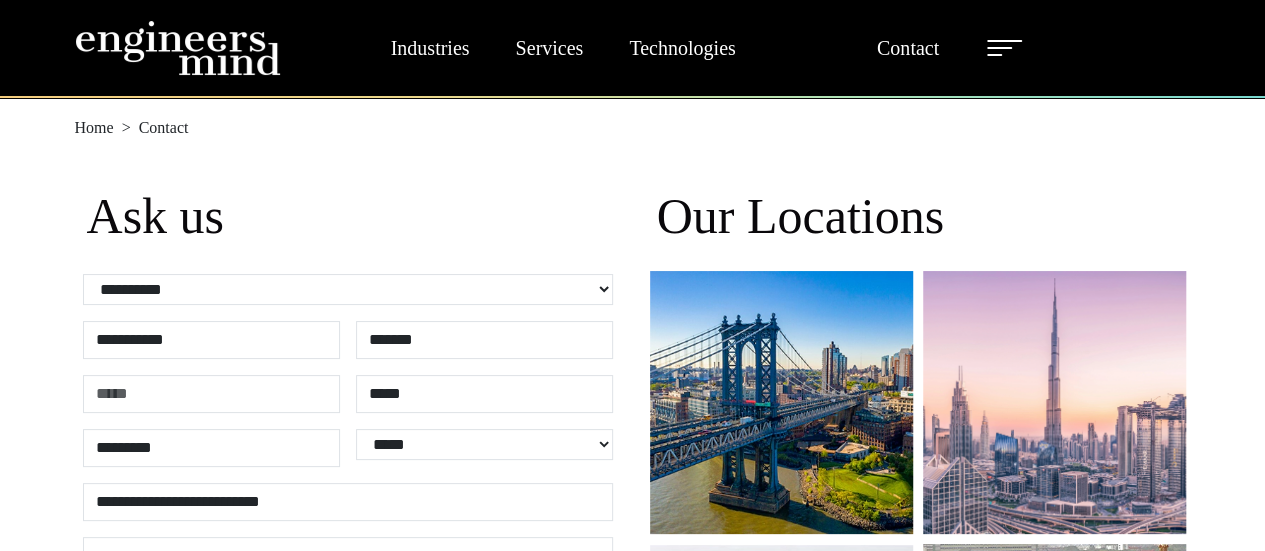 scroll, scrollTop: 149, scrollLeft: 0, axis: vertical 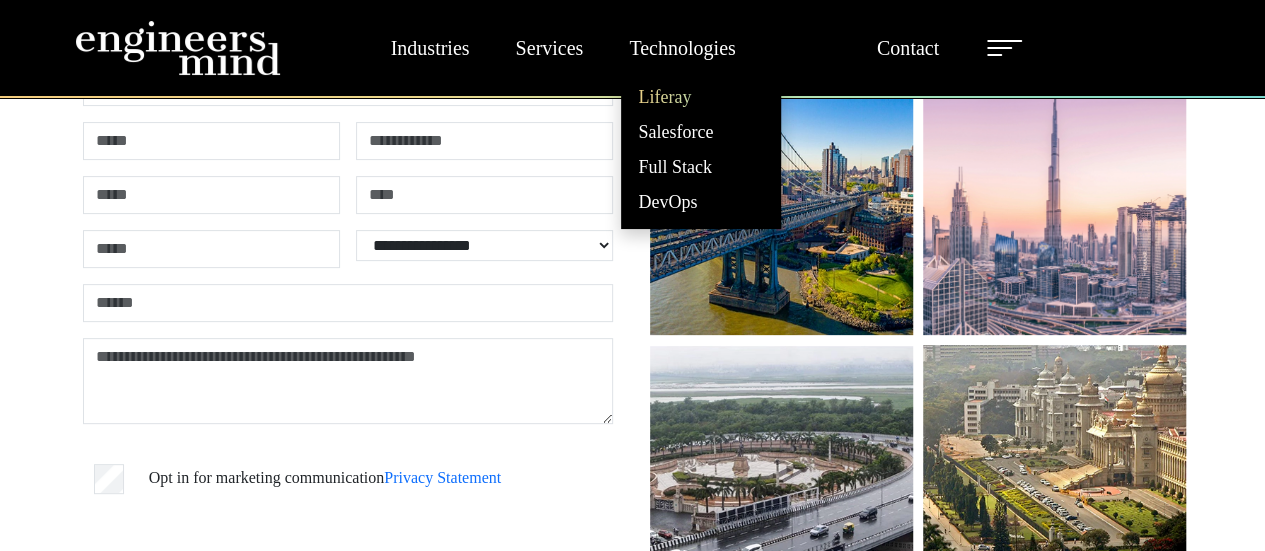click on "Liferay" at bounding box center (701, 97) 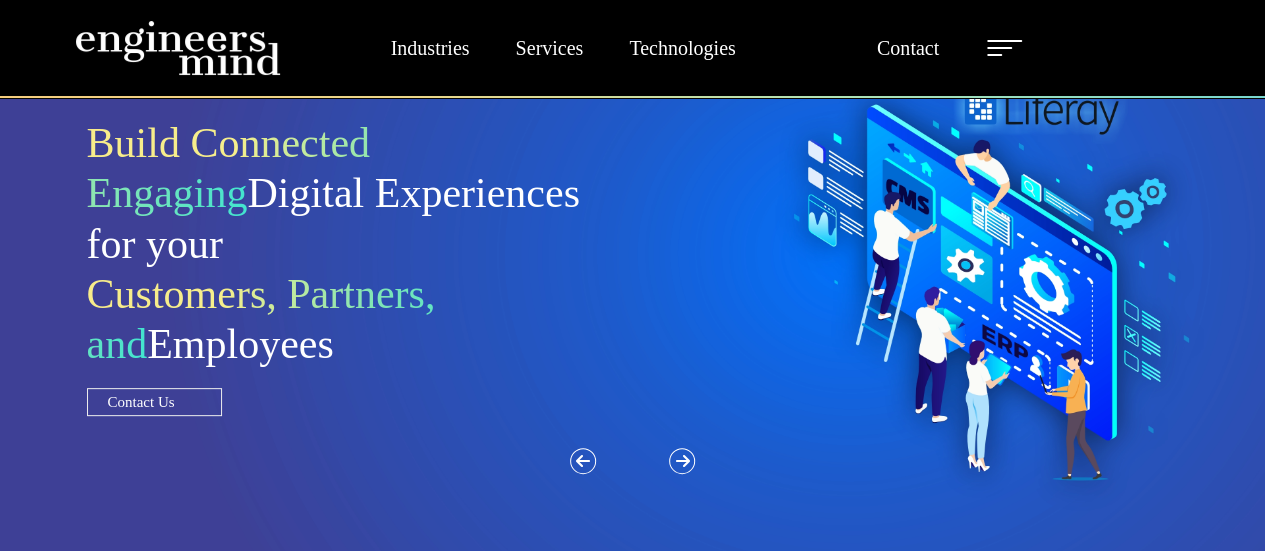 scroll, scrollTop: 160, scrollLeft: 0, axis: vertical 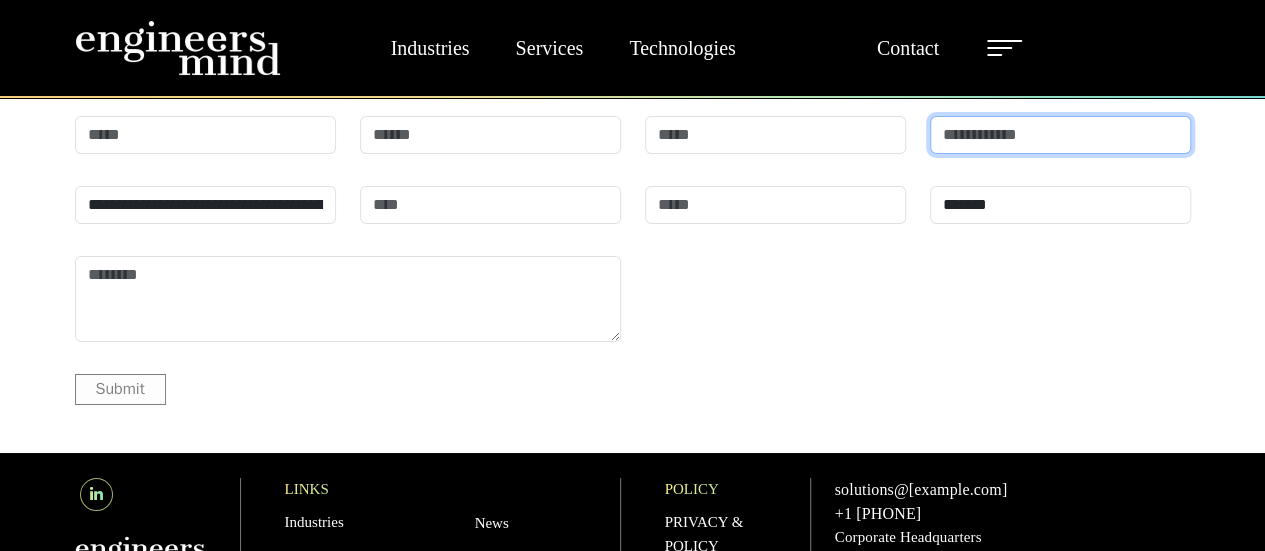 click at bounding box center [1060, 135] 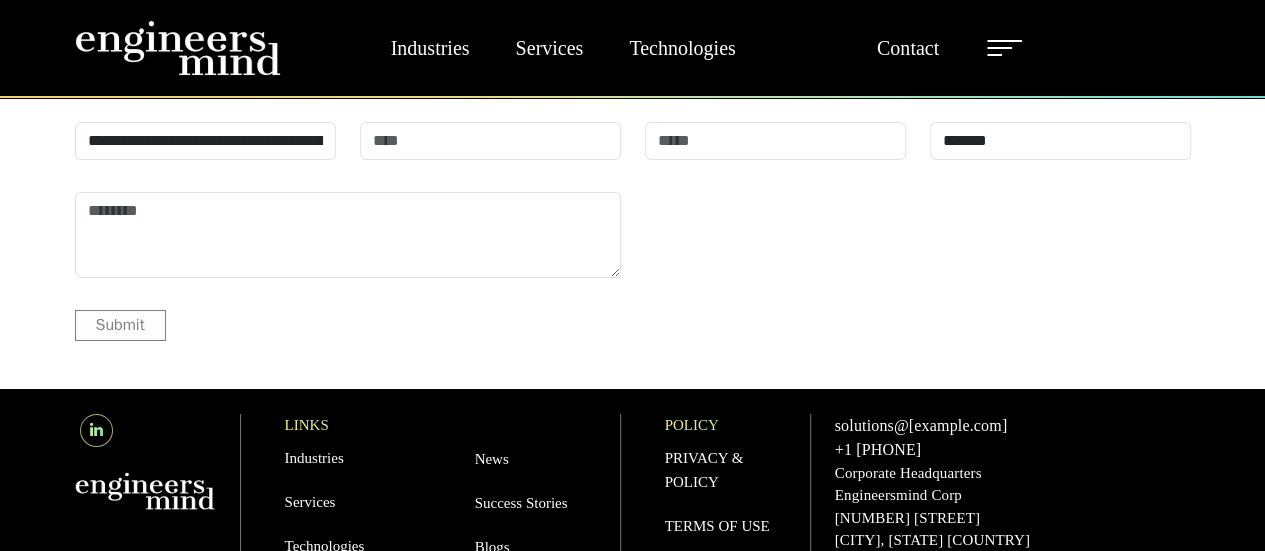 scroll, scrollTop: 7338, scrollLeft: 0, axis: vertical 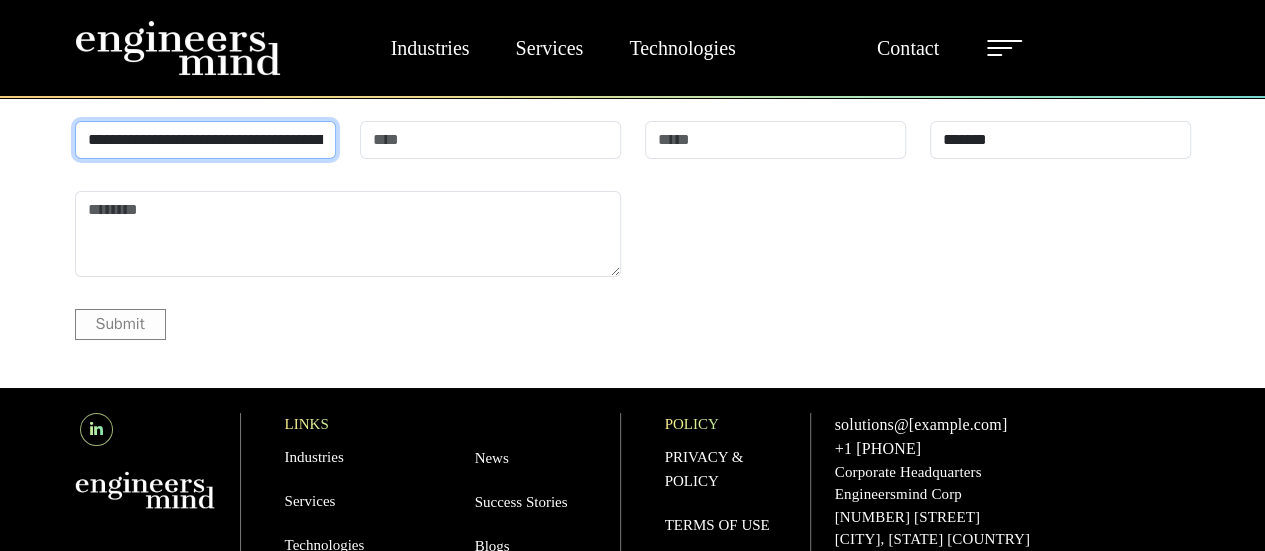 click on "**********" at bounding box center [205, 140] 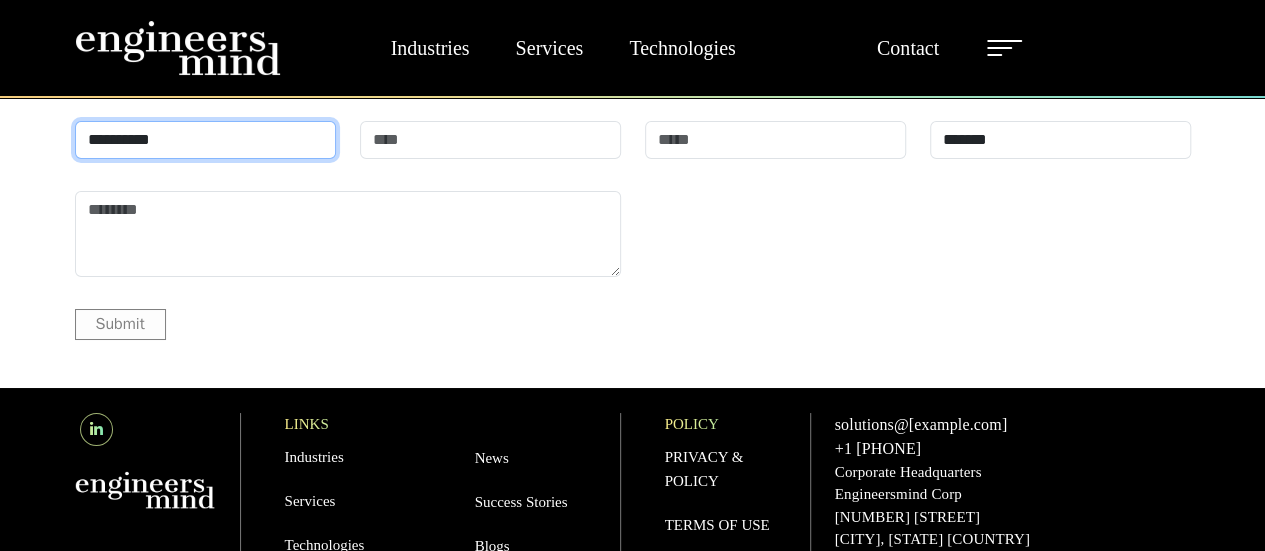 click on "**********" at bounding box center (205, 140) 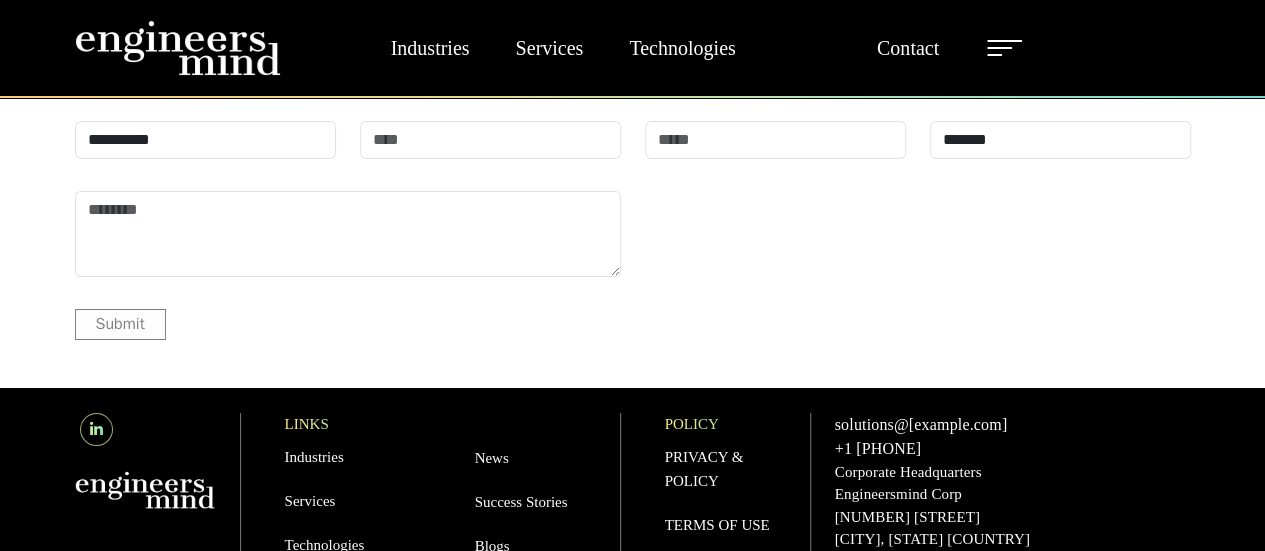 click at bounding box center (205, 70) 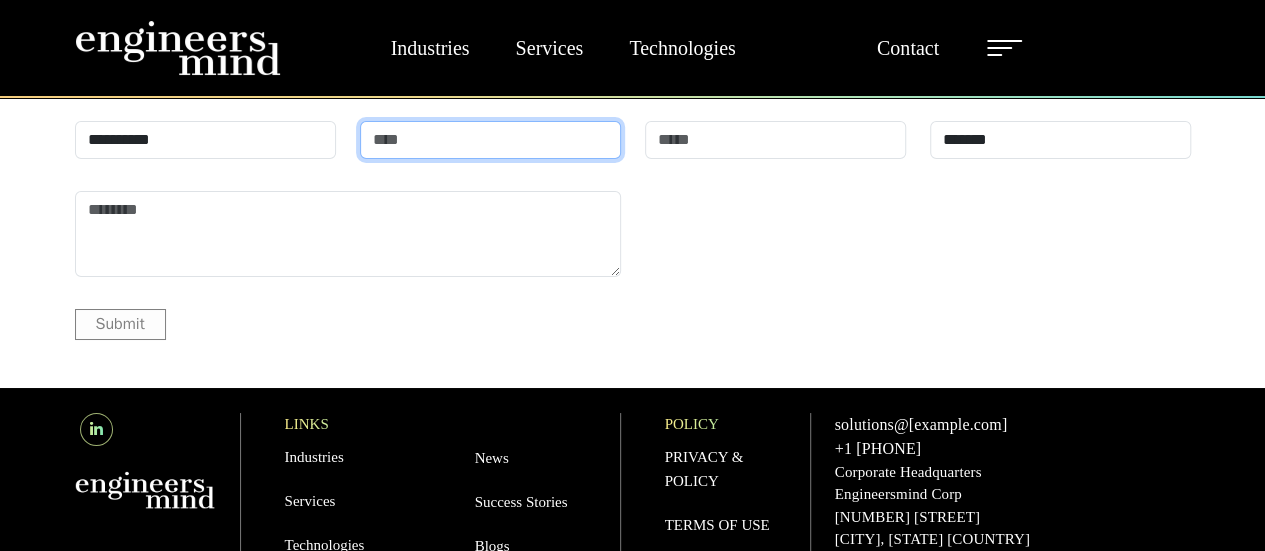 type on "*****" 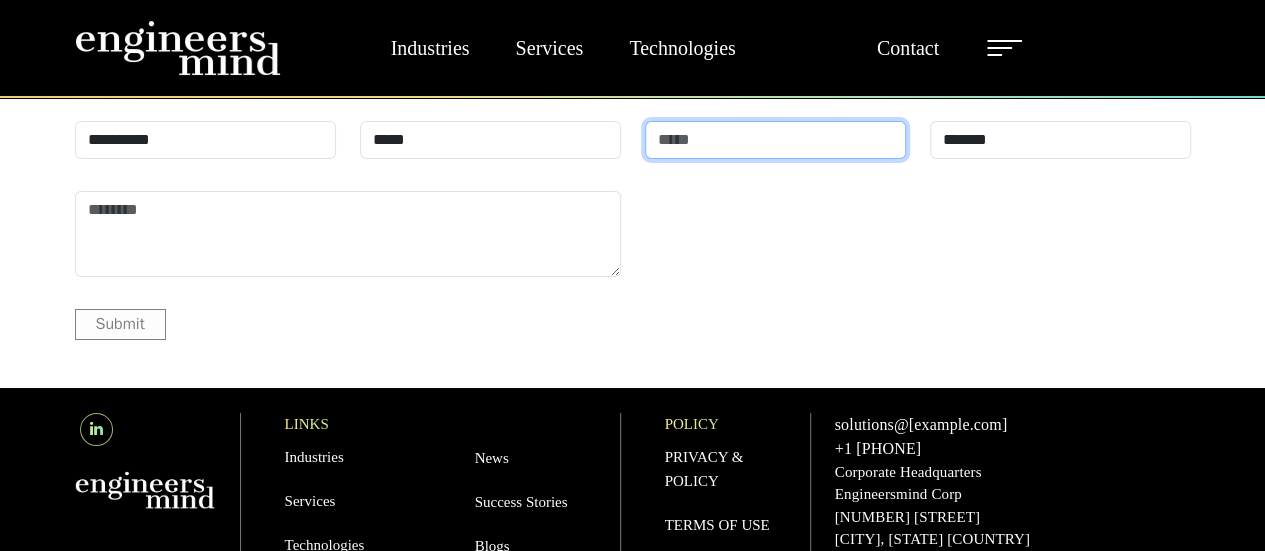 type on "*********" 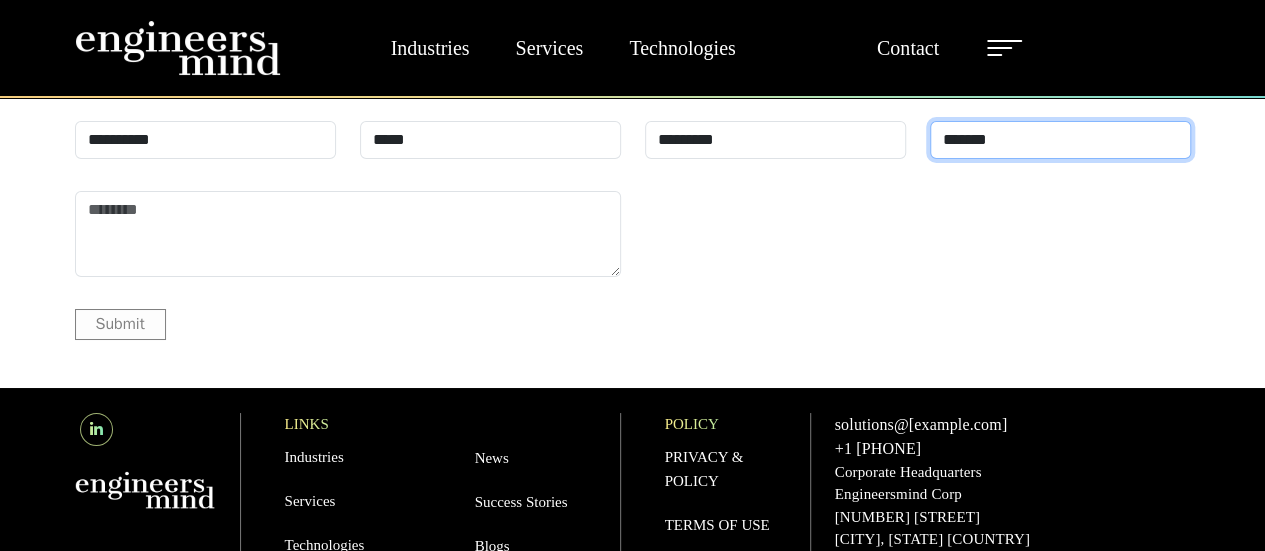 select on "*****" 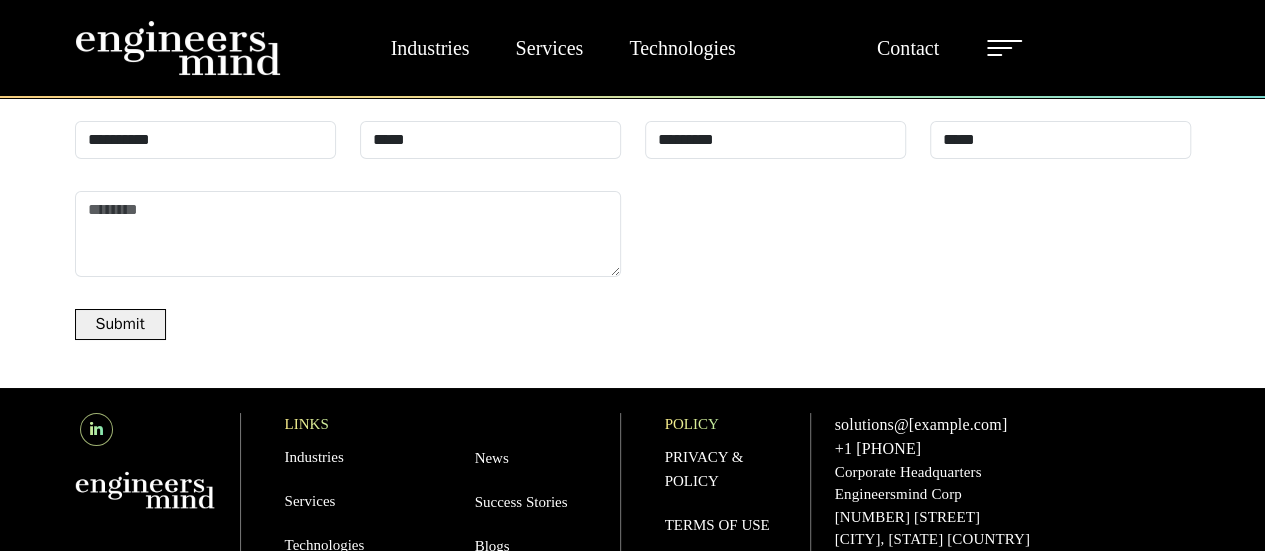 click at bounding box center [1060, 70] 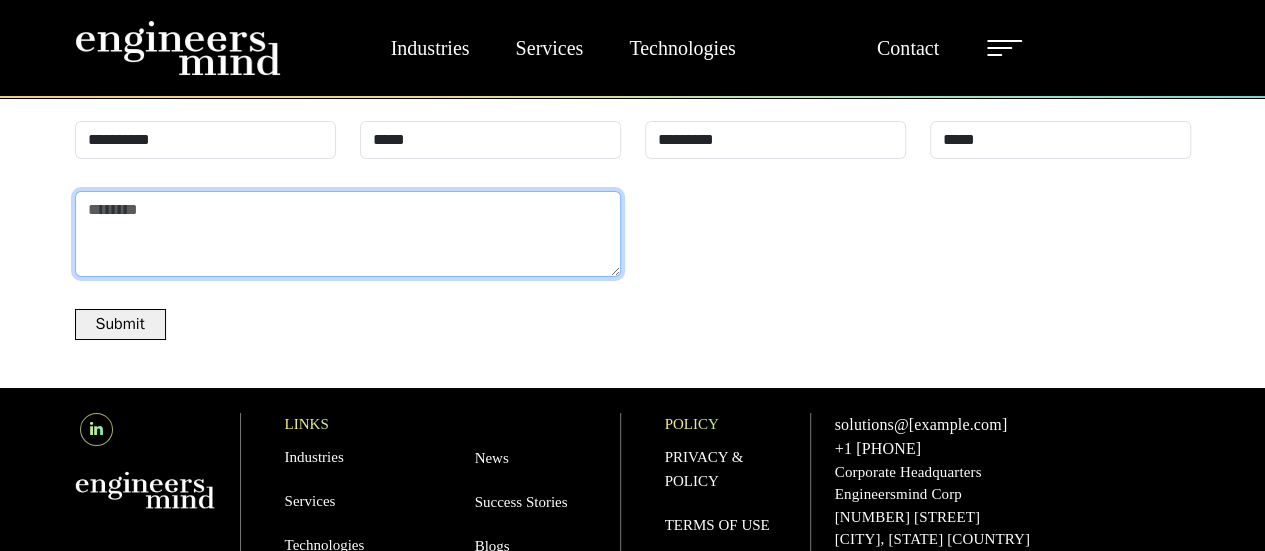click at bounding box center (348, 234) 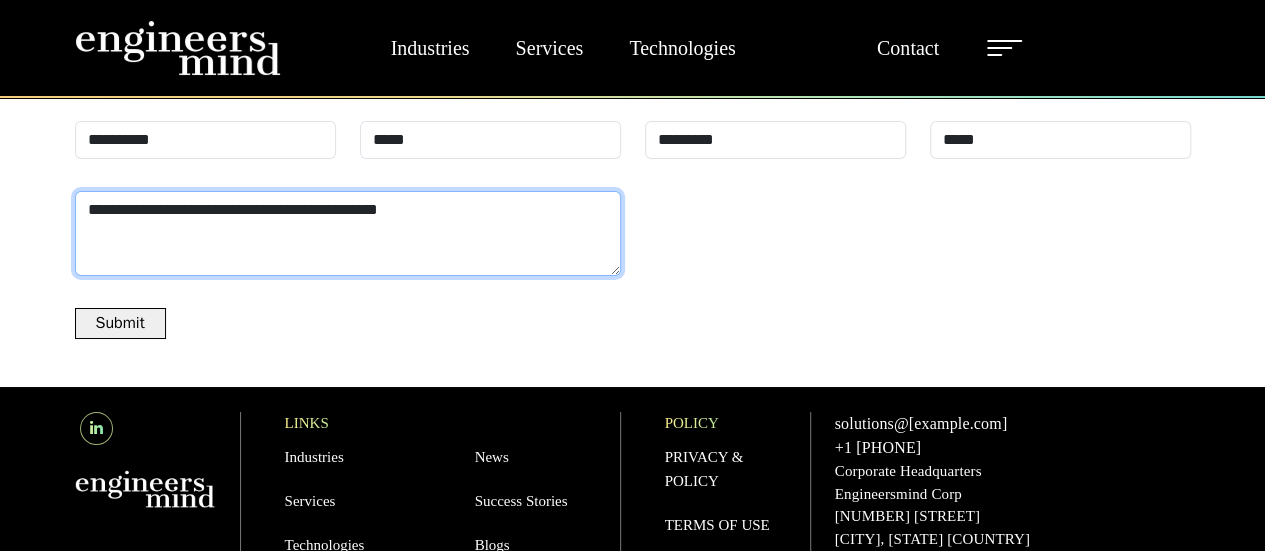 type on "**********" 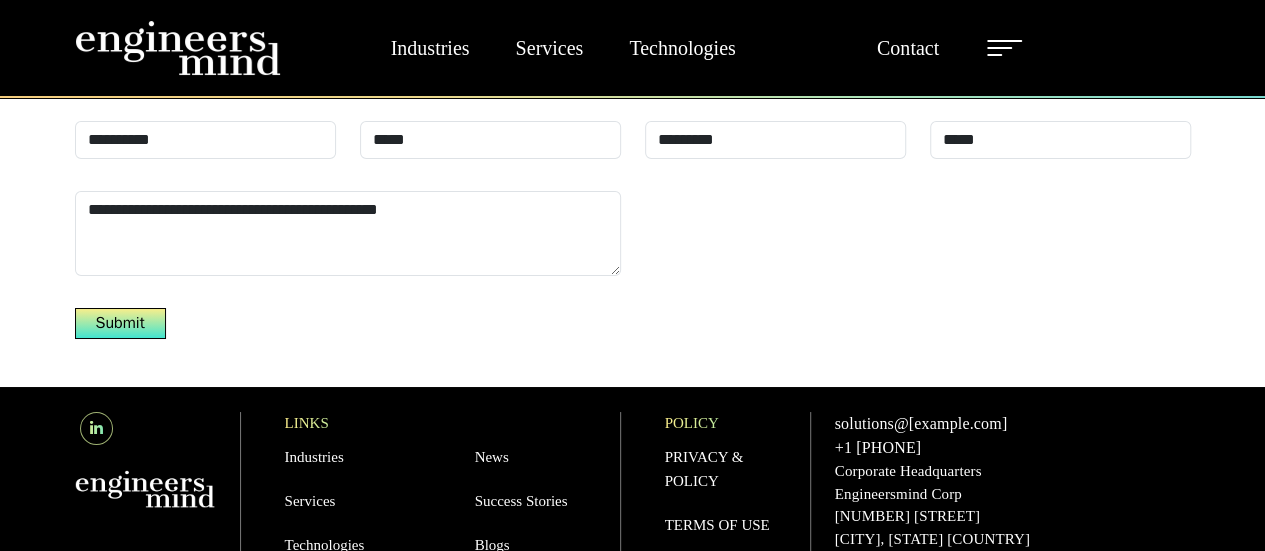 click on "Submit" at bounding box center (120, 323) 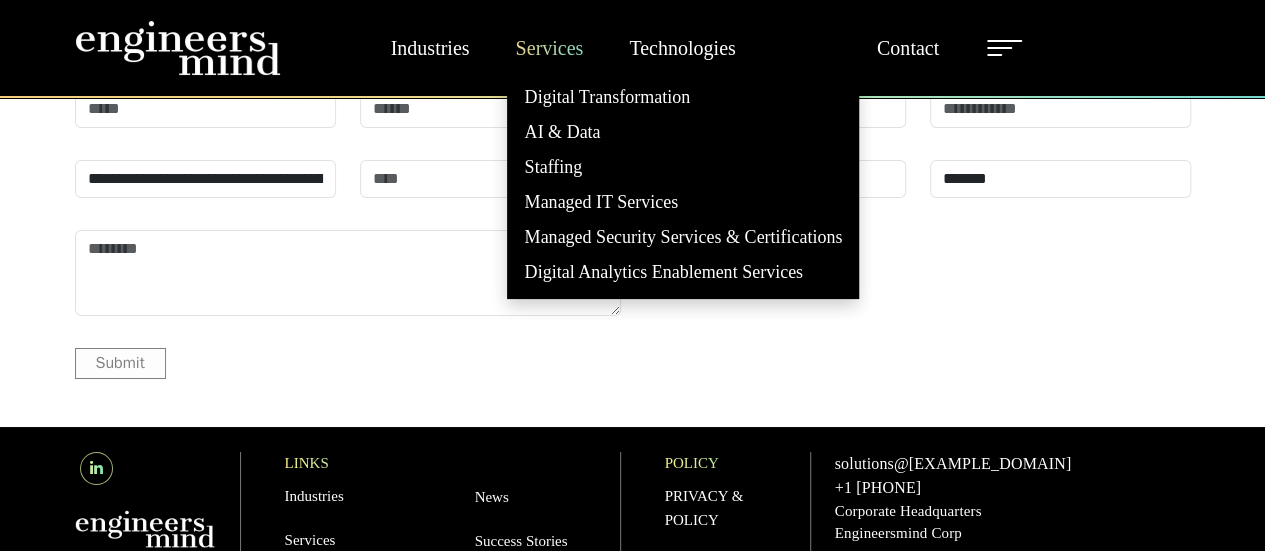 scroll, scrollTop: 7338, scrollLeft: 0, axis: vertical 